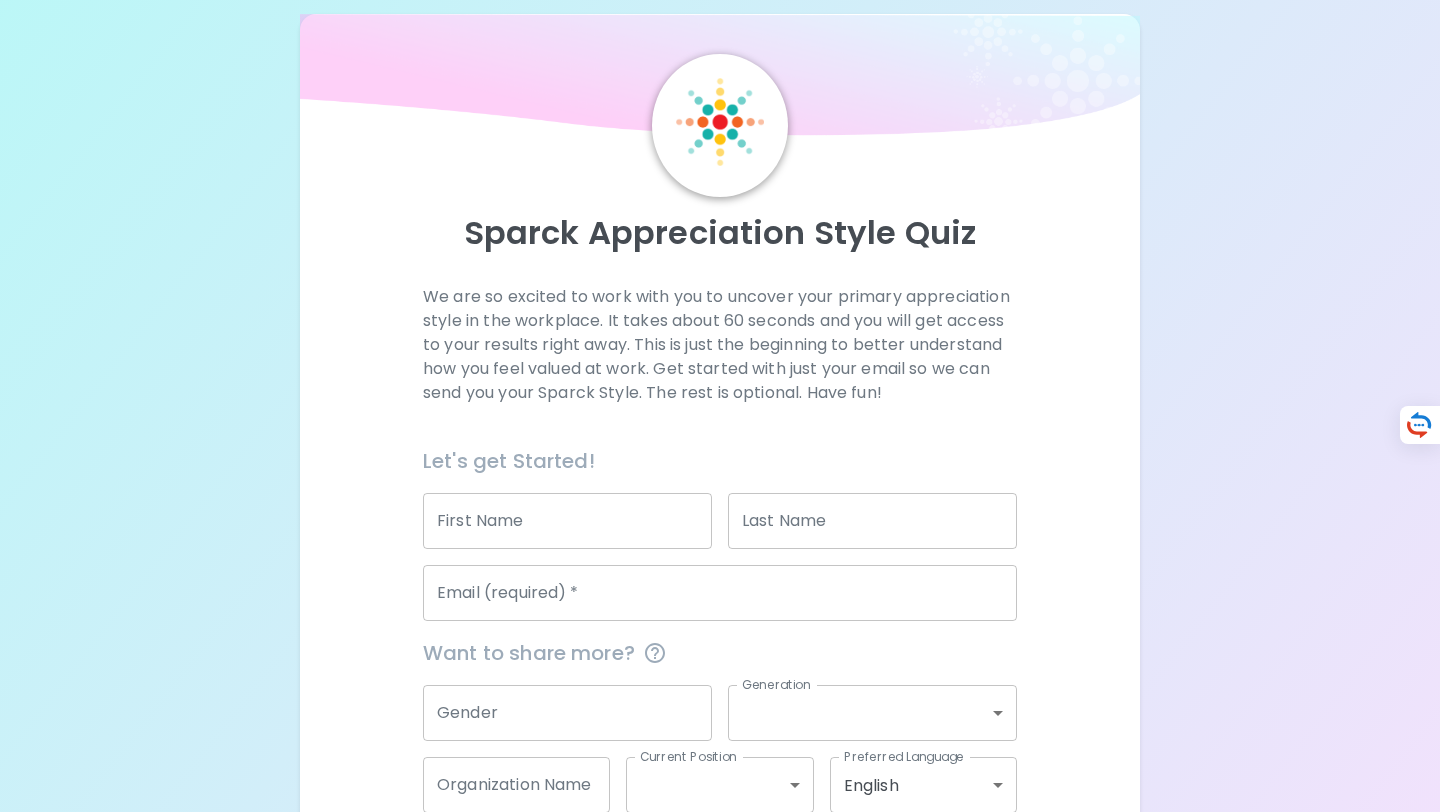 scroll, scrollTop: 141, scrollLeft: 0, axis: vertical 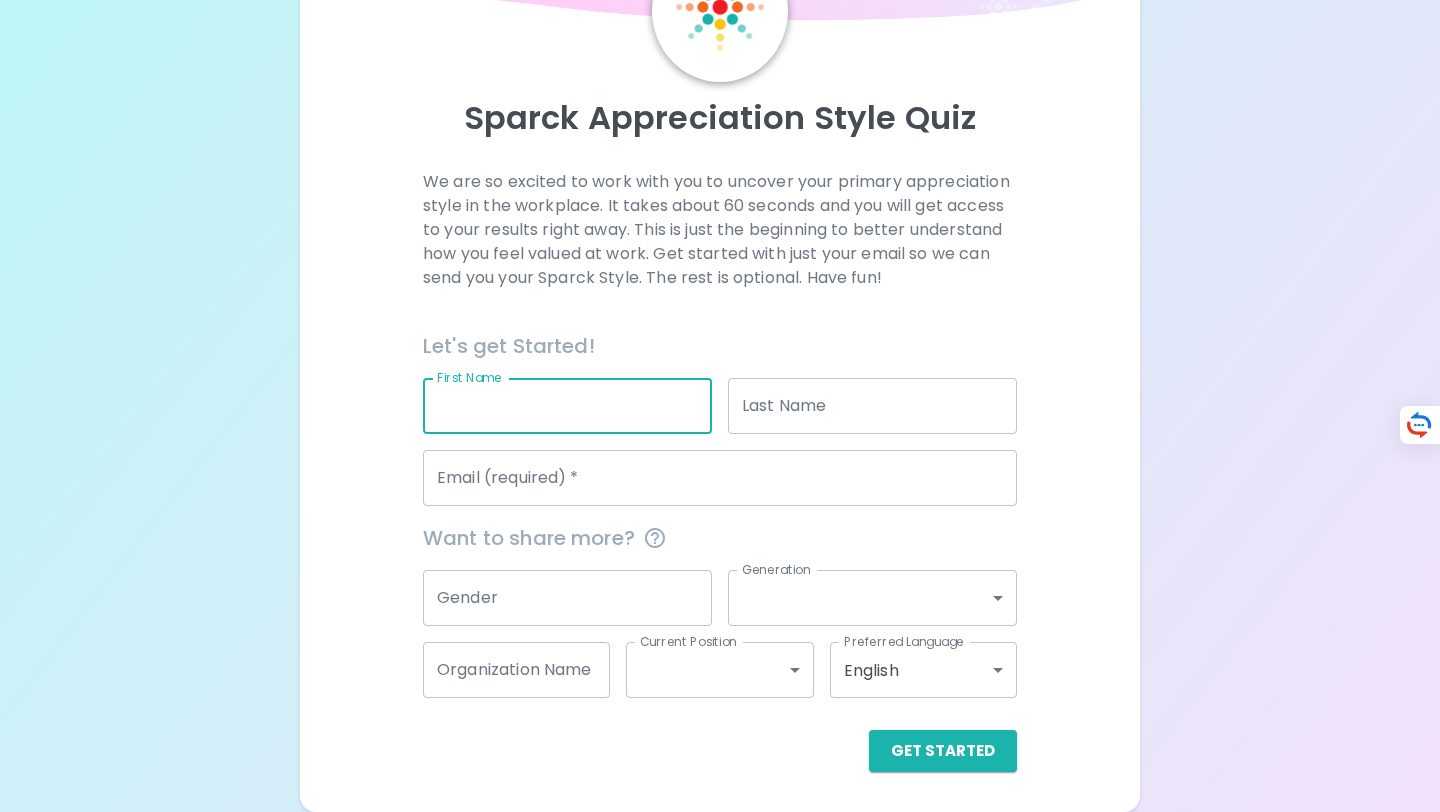 click on "First Name" at bounding box center (567, 406) 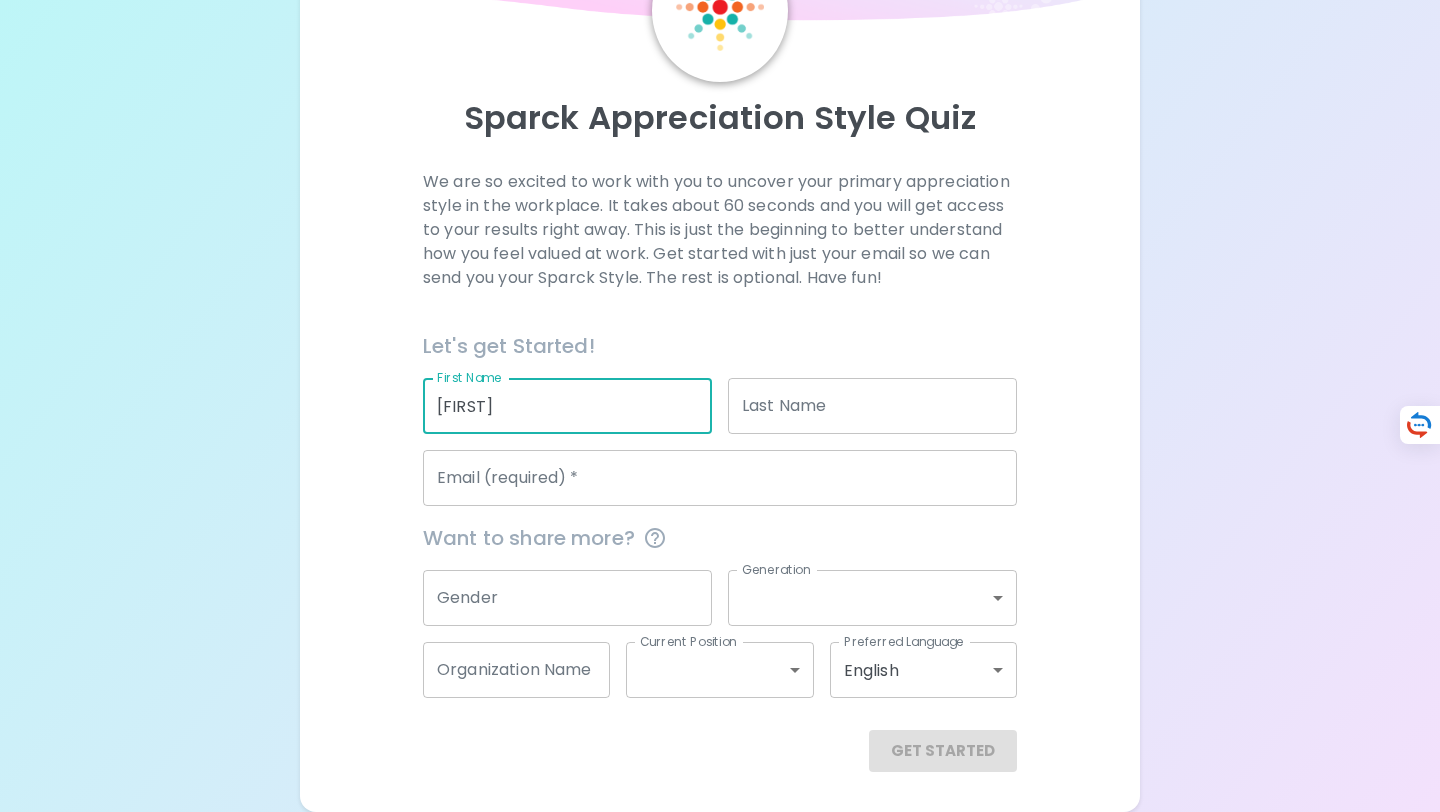 click on "Last Name" at bounding box center [872, 406] 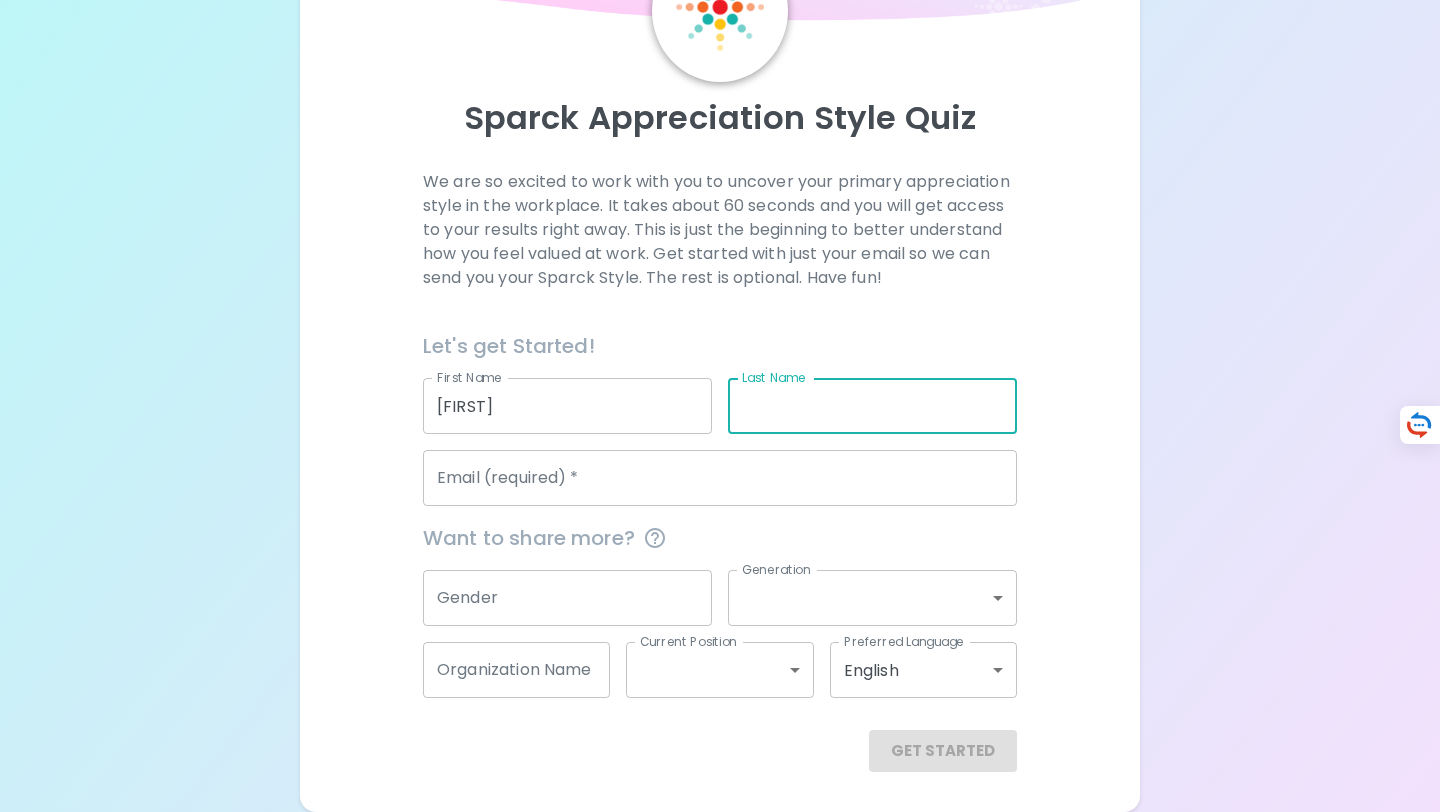 type on "[LAST]" 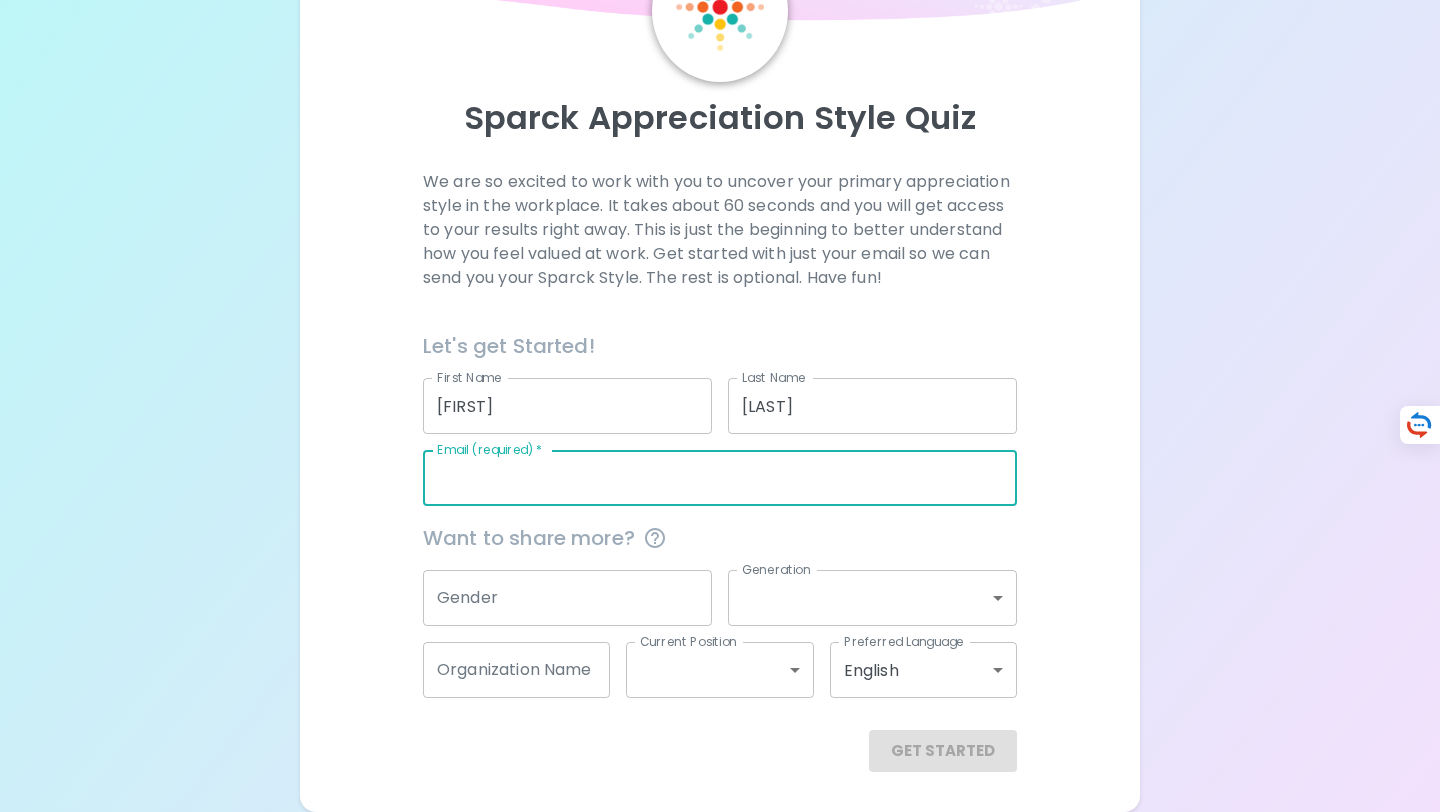 click on "Email (required)   *" at bounding box center (720, 478) 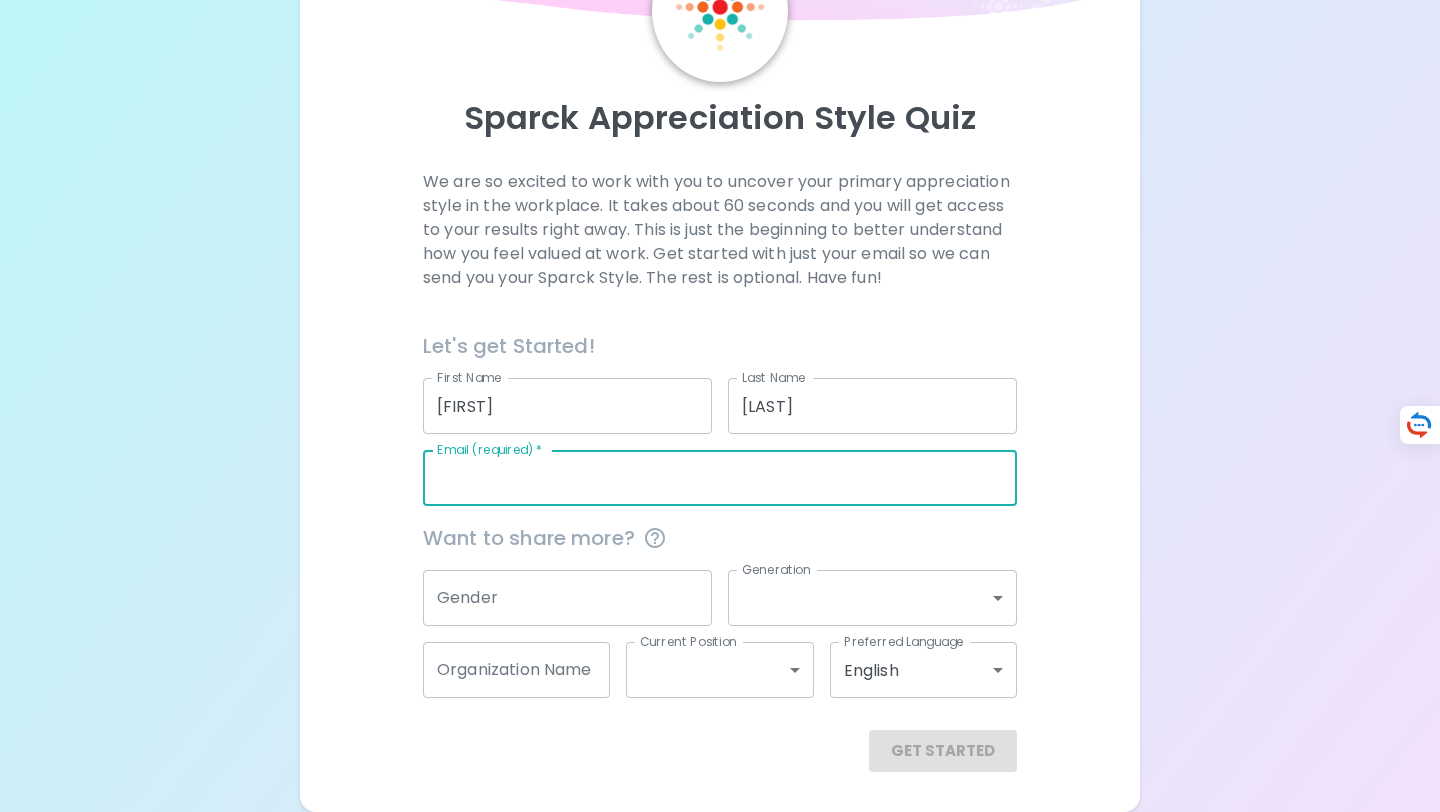 type on "[EMAIL]" 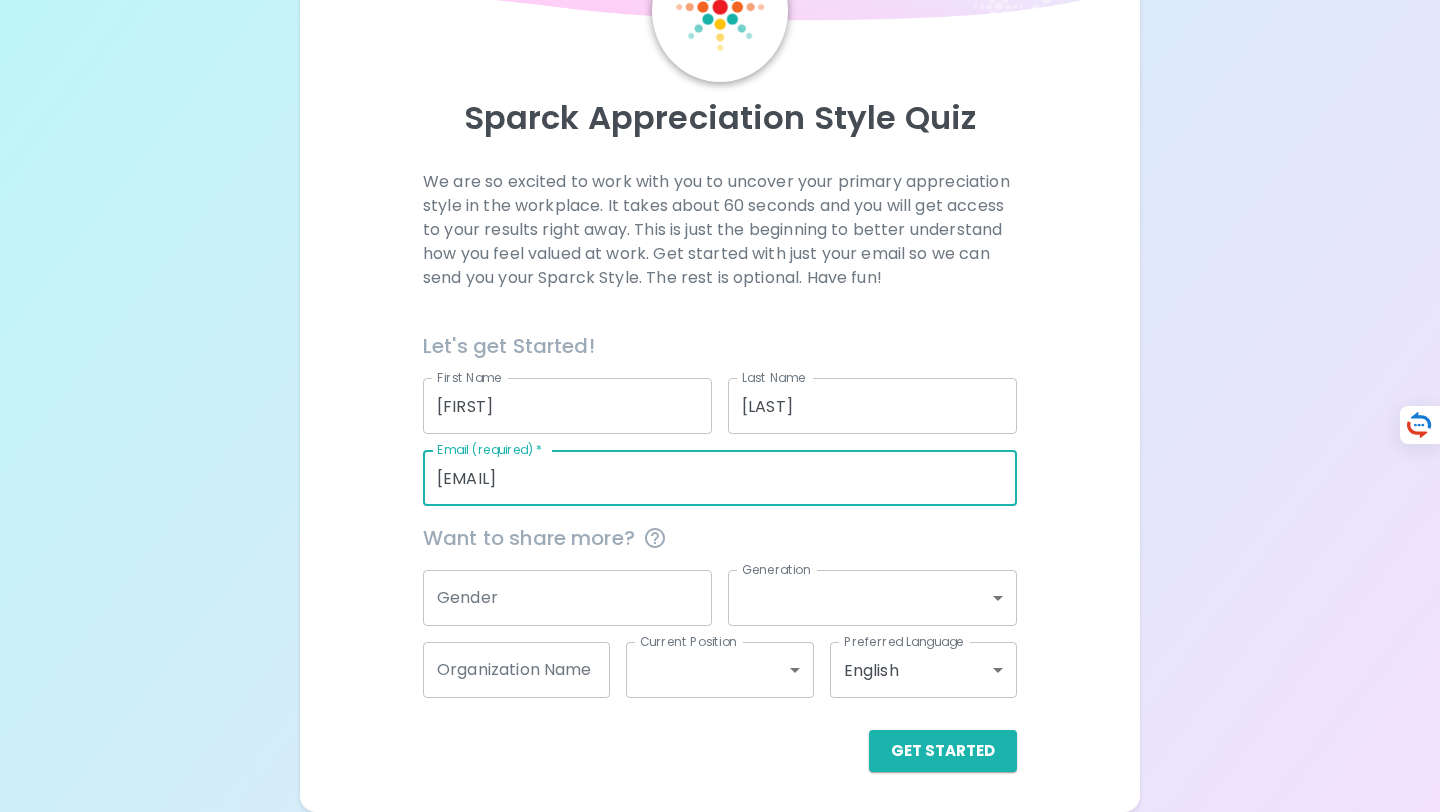 click on "Gender" at bounding box center (567, 598) 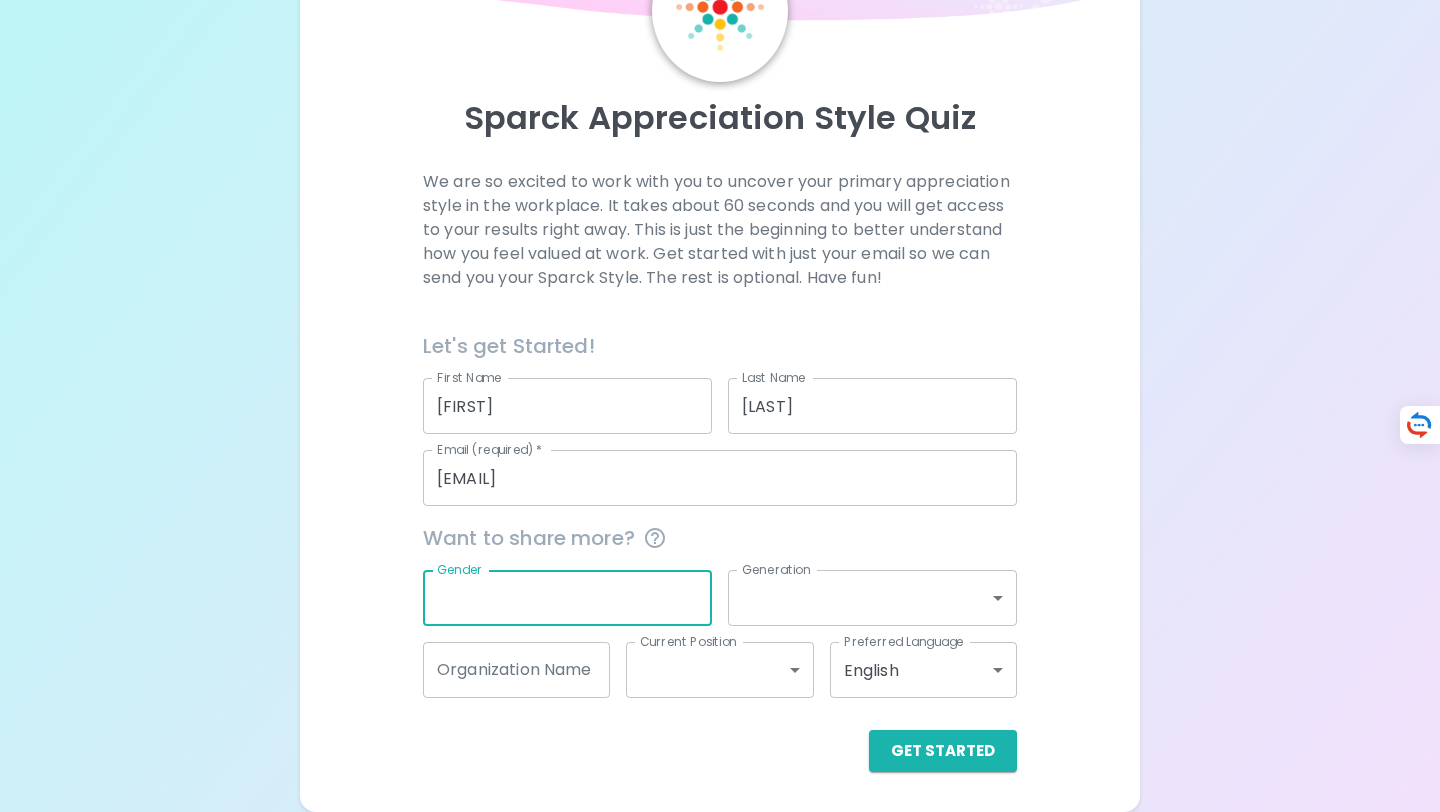 click on "Sparck Appreciation Style Quiz We are so excited to work with you to uncover your primary appreciation style in the workplace. It takes about 60 seconds and you will get access to your results right away. This is just the beginning to better understand how you feel valued at work. Get started with just your email so we can send you your Sparck Style. The rest is optional. Have fun! Let's get Started! First Name [FIRST] First Name Last Name [LAST] Last Name Email (required)   * [EMAIL] Email (required)   * Want to share more? Gender Gender Generation ​ Generation Organization Name Organization Name Current Position ​ Current Position Preferred Language English en Preferred Language Get Started   English Español العربية‏ Português" at bounding box center [720, 335] 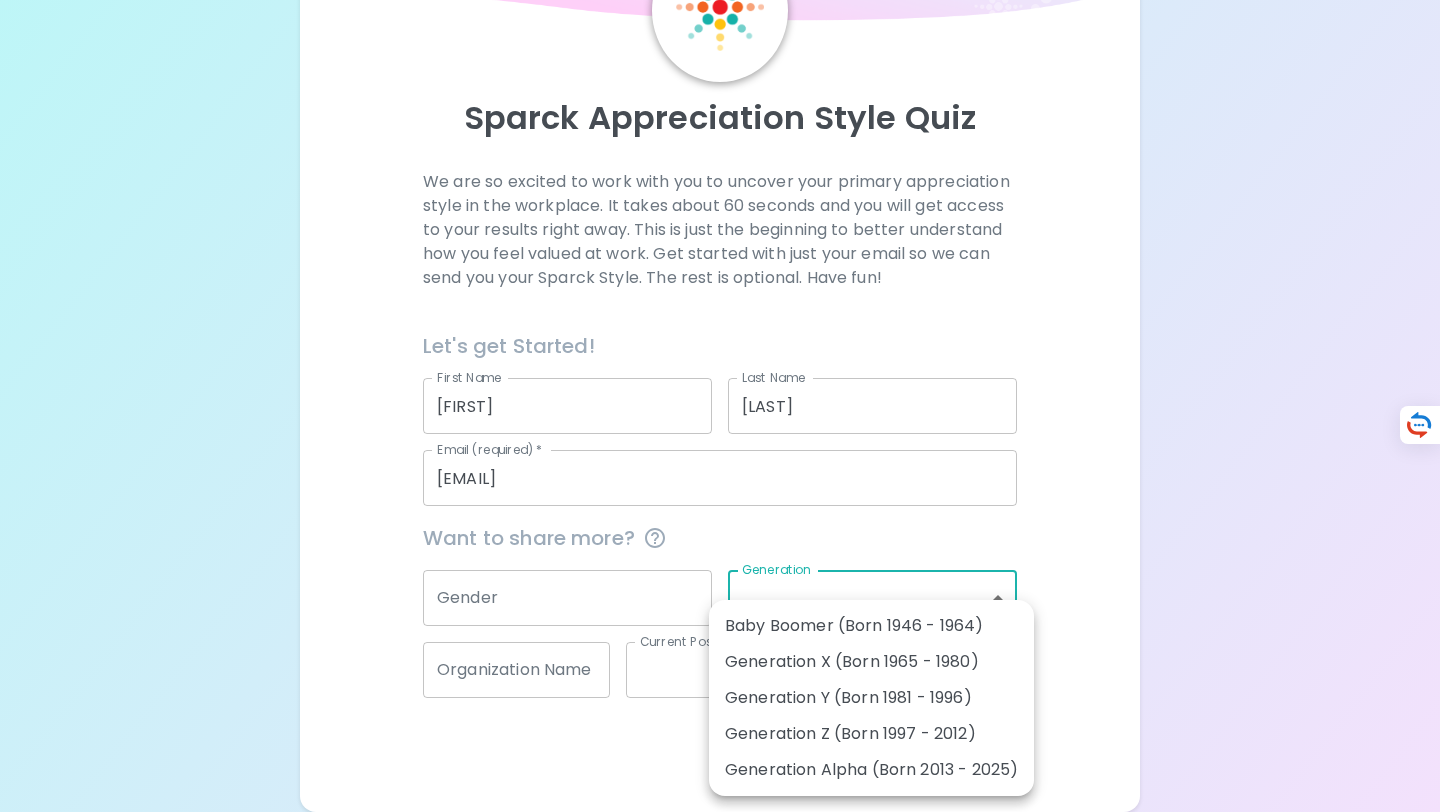 click on "Generation Y (Born 1981 - 1996)" at bounding box center [871, 698] 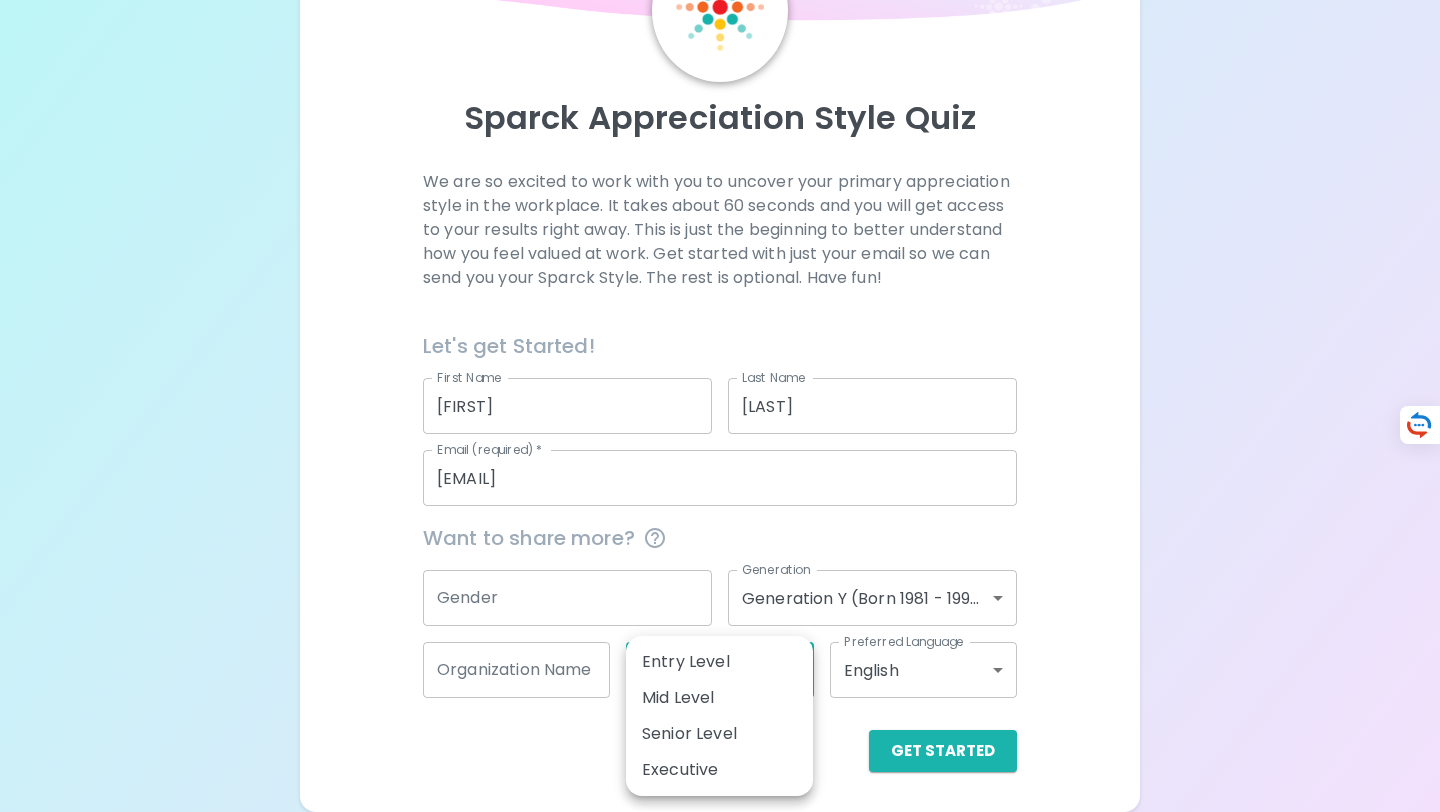 click on "Sparck Appreciation Style Quiz We are so excited to work with you to uncover your primary appreciation style in the workplace. It takes about 60 seconds and you will get access to your results right away. This is just the beginning to better understand how you feel valued at work. Get started with just your email so we can send you your Sparck Style. The rest is optional. Have fun! Let's get Started! First Name [FIRST] First Name Last Name [LAST] Last Name Email (required)   * [EMAIL] Email (required)   * Want to share more? Gender Gender Generation Generation Y (Born 1981 - 1996) generation_y Generation Organization Name Organization Name Current Position ​ Current Position Preferred Language English en Preferred Language Get Started   English Español العربية‏ Português Entry Level Mid Level Senior Level Executive" at bounding box center (720, 335) 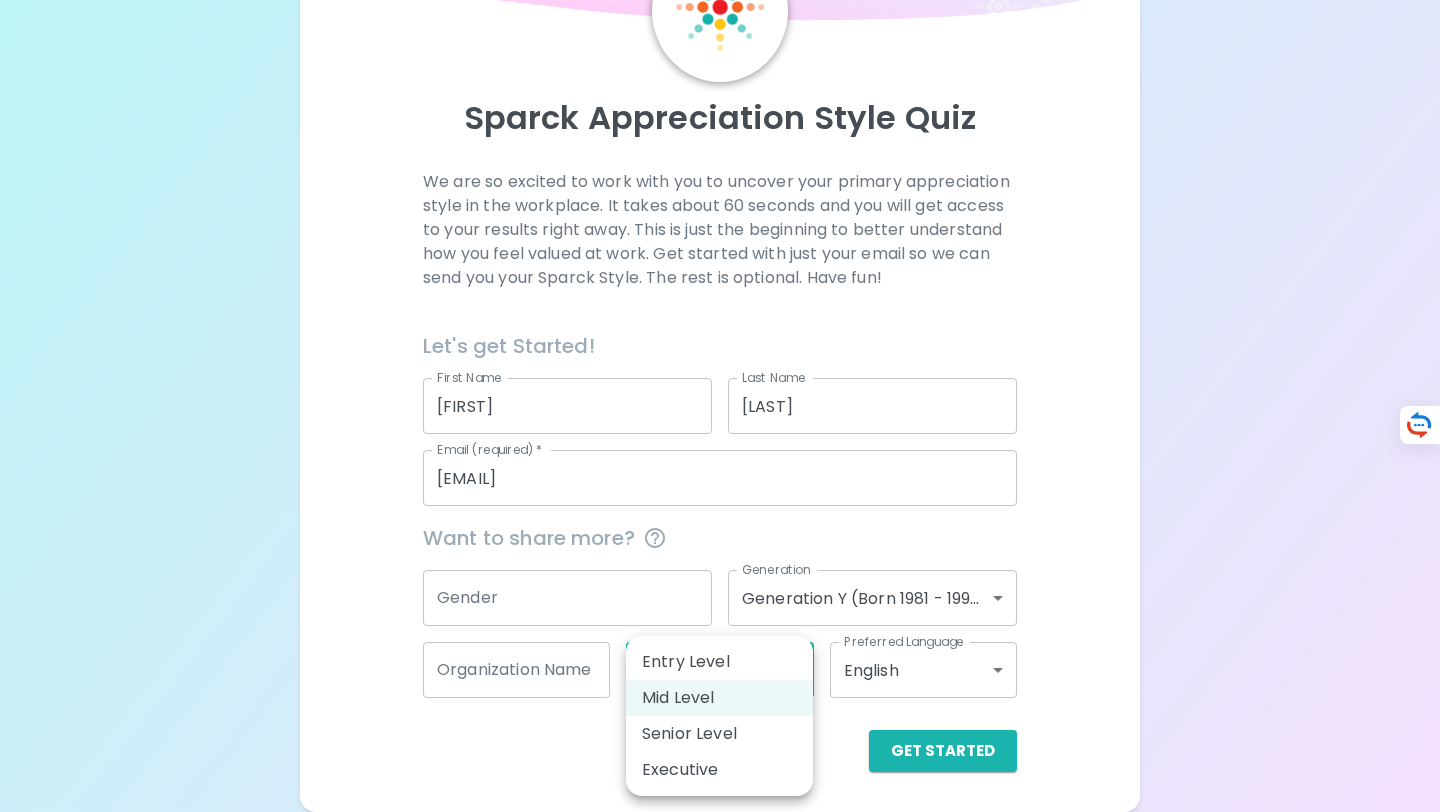 click on "Sparck Appreciation Style Quiz We are so excited to work with you to uncover your primary appreciation style in the workplace. It takes about 60 seconds and you will get access to your results right away. This is just the beginning to better understand how you feel valued at work. Get started with just your email so we can send you your Sparck Style. The rest is optional. Have fun! Let's get Started! First Name [FIRST] First Name Last Name [LAST] Last Name Email (required)   * [EMAIL] Email (required)   * Want to share more? Gender Gender Generation Generation Y (Born 1981 - 1996) generation_y Generation Organization Name Organization Name Current Position Mid Level mid_level Current Position Preferred Language English en Preferred Language Get Started   English Español العربية‏ Português Entry Level Mid Level Senior Level Executive" at bounding box center [720, 335] 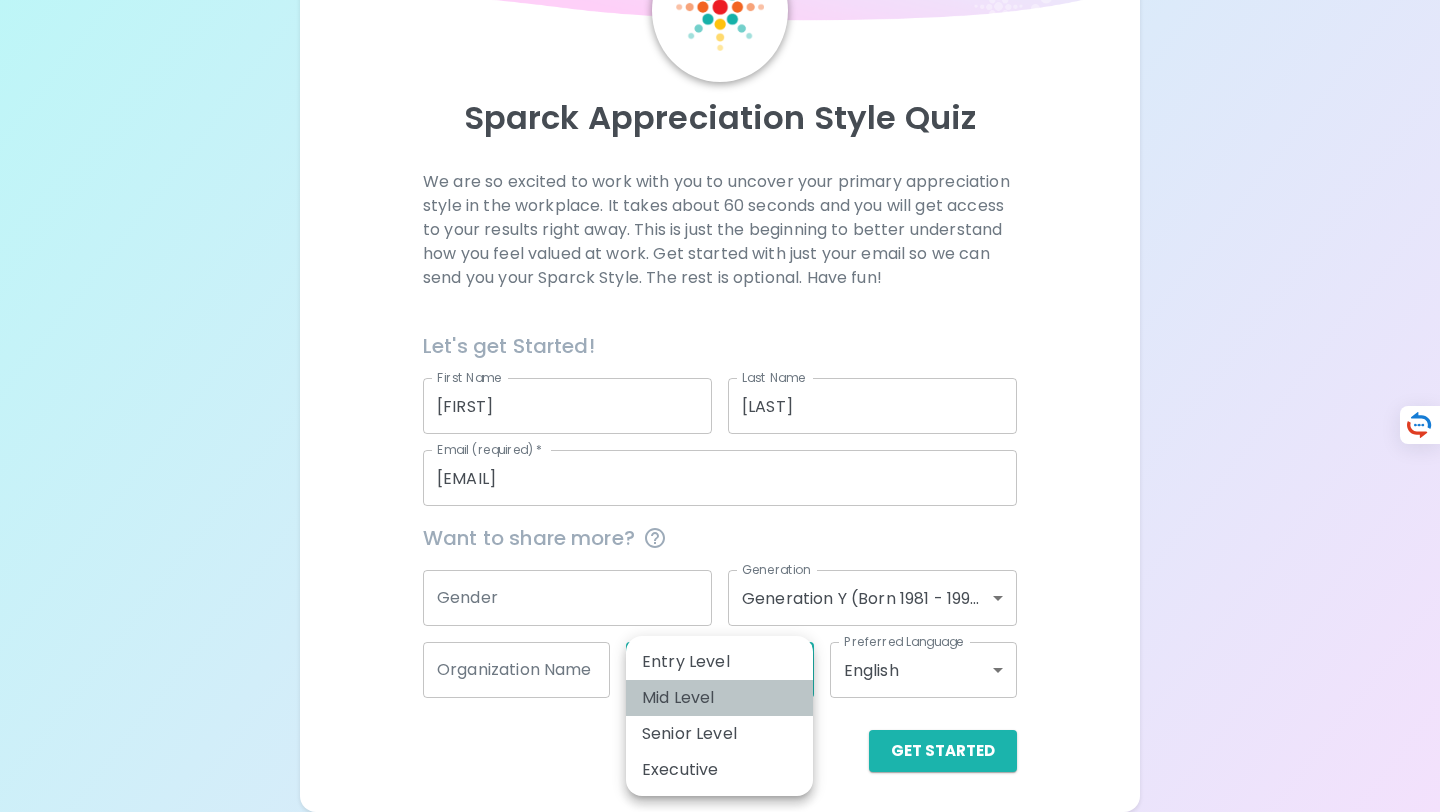 click on "Mid Level" at bounding box center [719, 698] 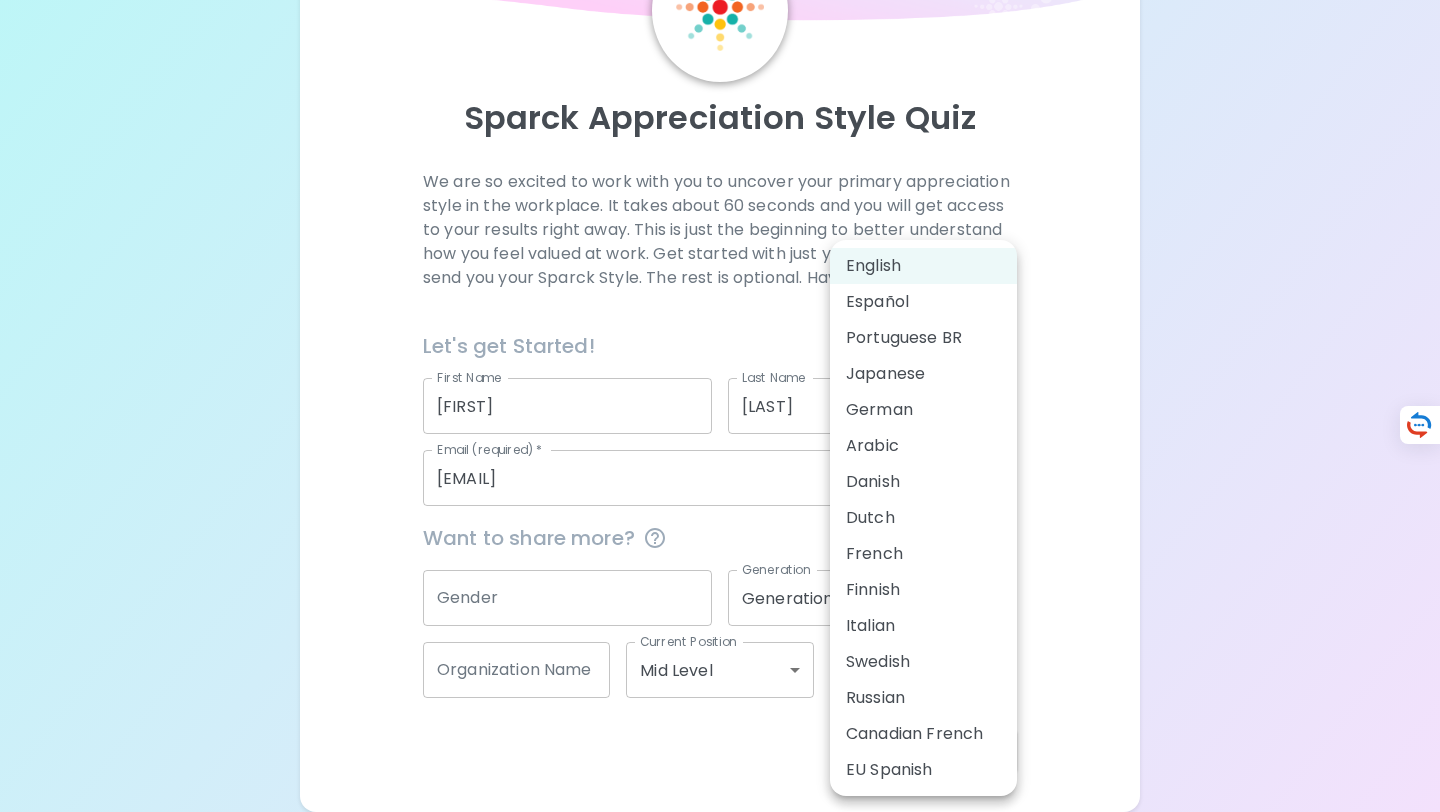 click on "Sparck Appreciation Style Quiz We are so excited to work with you to uncover your primary appreciation style in the workplace. It takes about 60 seconds and you will get access to your results right away. This is just the beginning to better understand how you feel valued at work. Get started with just your email so we can send you your Sparck Style. The rest is optional. Have fun! Let's get Started! First Name [FIRST] First Name Last Name [LAST] Last Name Email (required)   * [EMAIL] Email (required)   * Want to share more? Gender Gender Generation Generation Y (Born 1981 - 1996) generation_y Generation Organization Name Organization Name Current Position Mid Level mid_level Current Position Preferred Language English en Preferred Language Get Started   English Español العربية‏ Português English Español Portuguese BR Japanese German Arabic Danish Dutch French Finnish Italian Swedish Russian Canadian French EU Spanish" at bounding box center (720, 335) 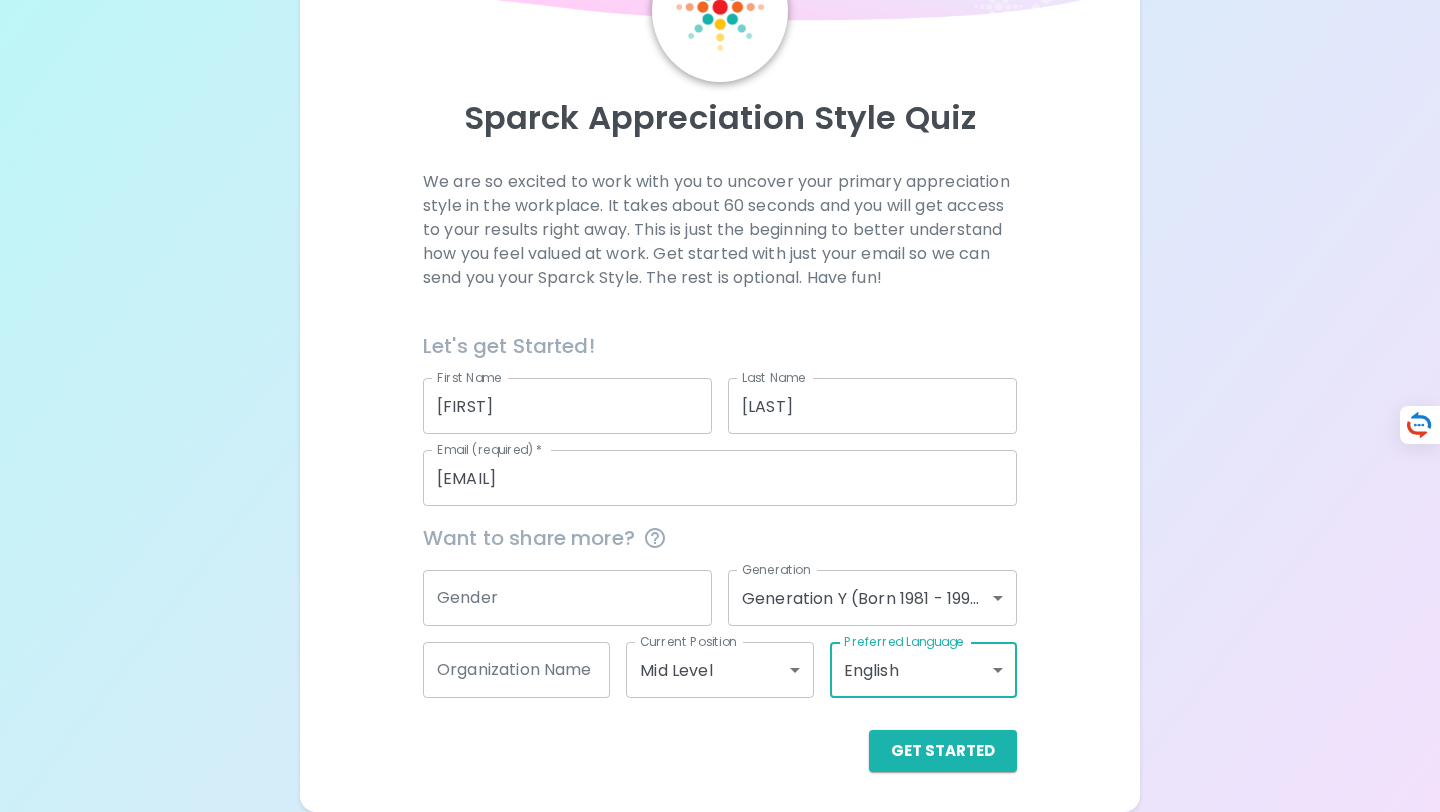 click on "Gender" at bounding box center (567, 598) 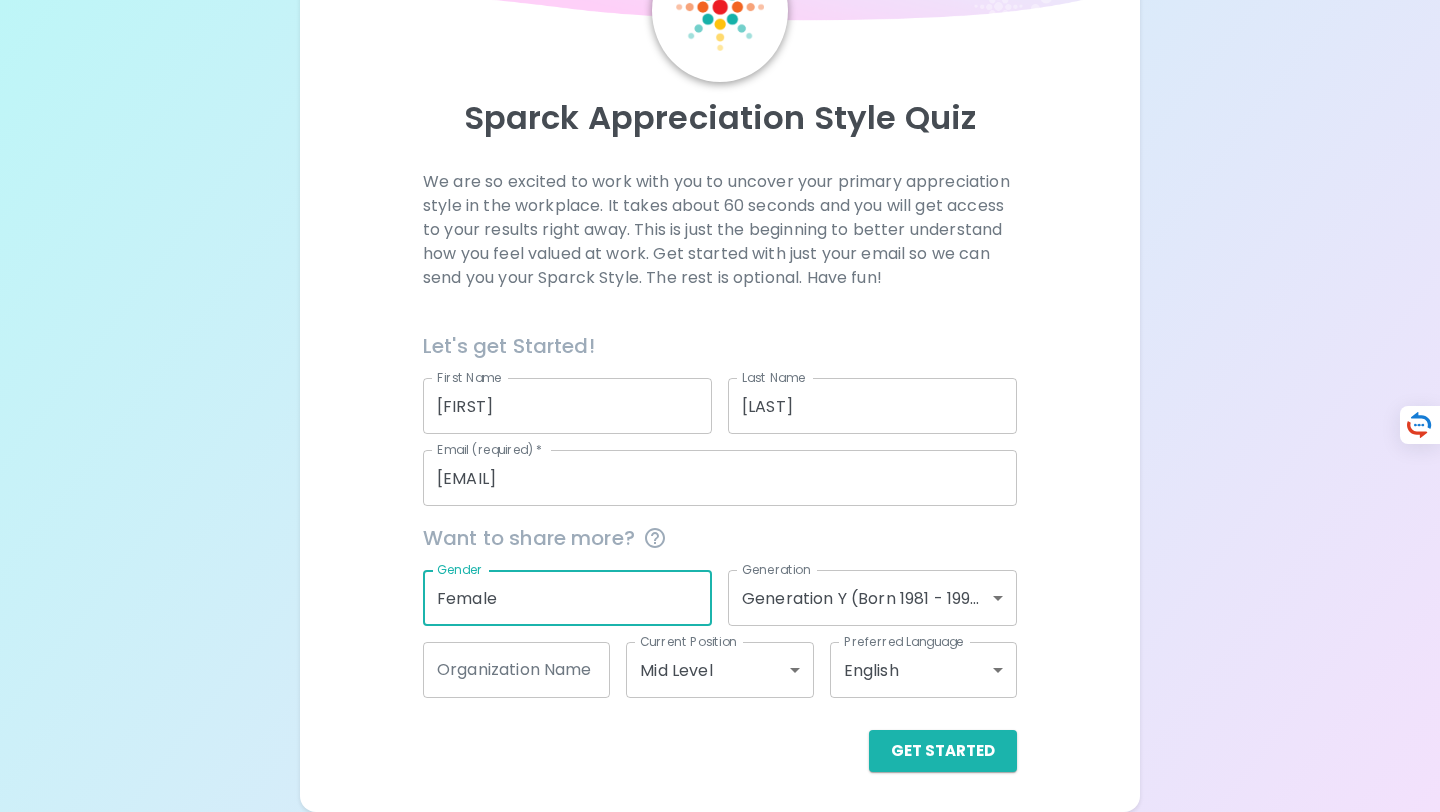 type on "Female" 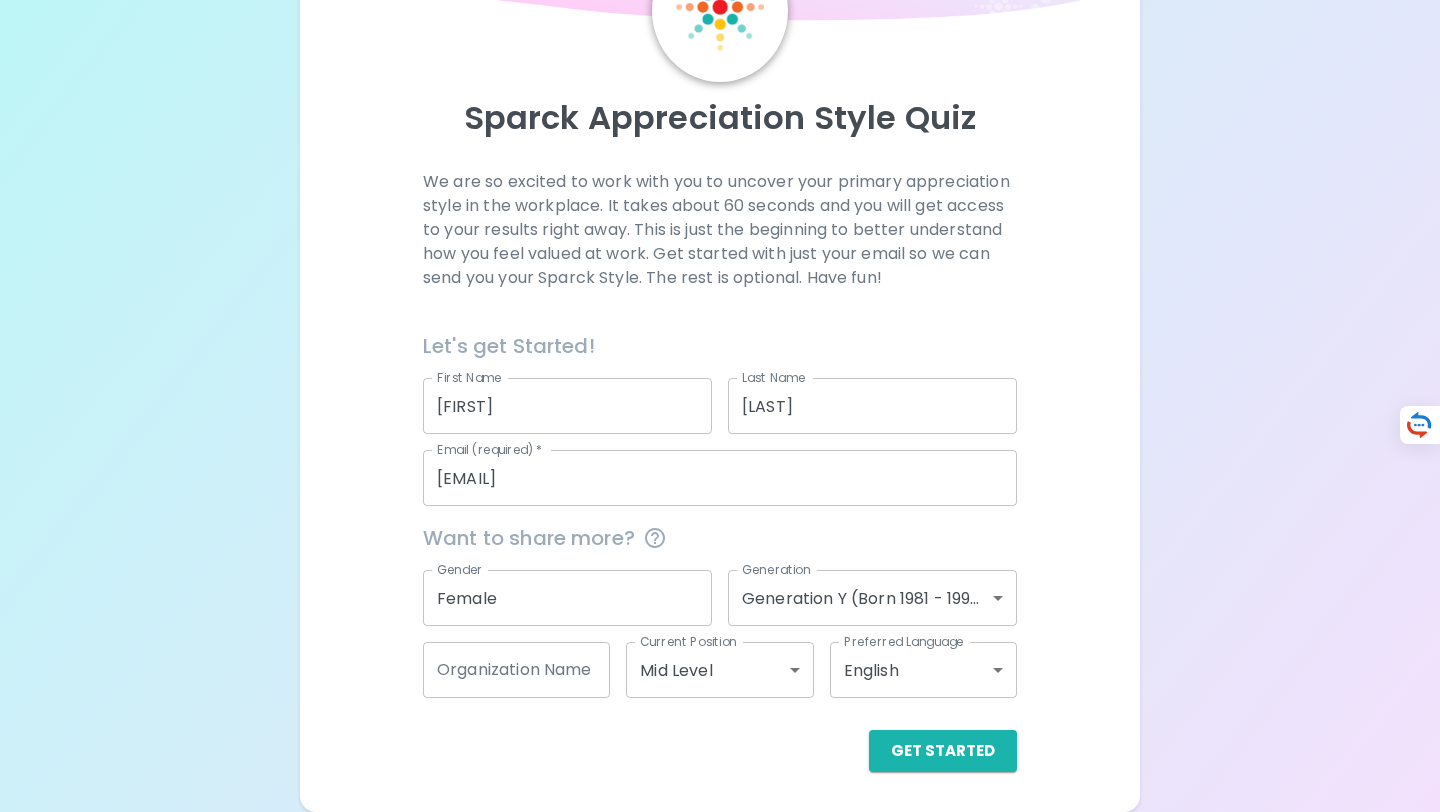 click on "Want to share more?" at bounding box center (720, 538) 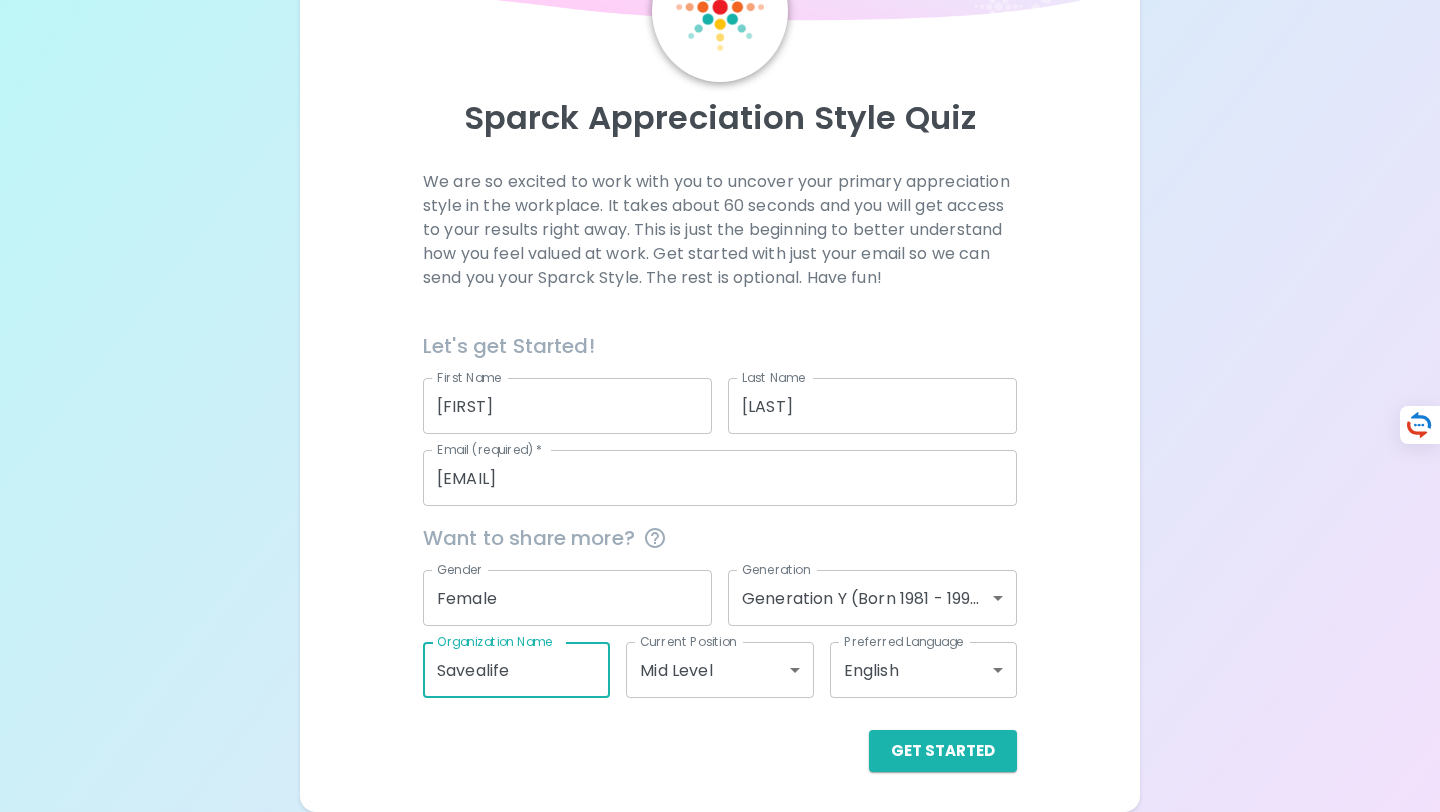 type on "Savealife" 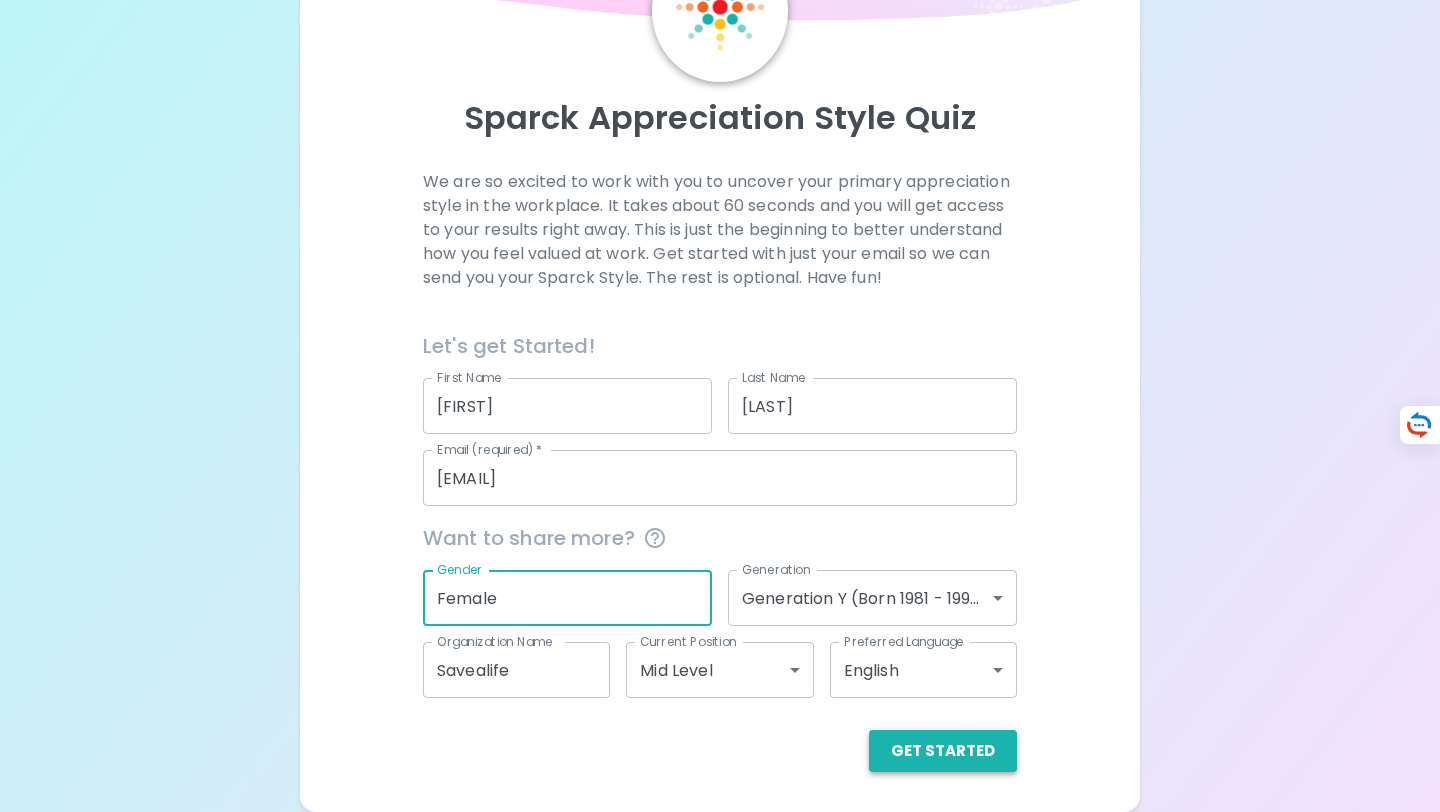 click on "Get Started" at bounding box center [943, 751] 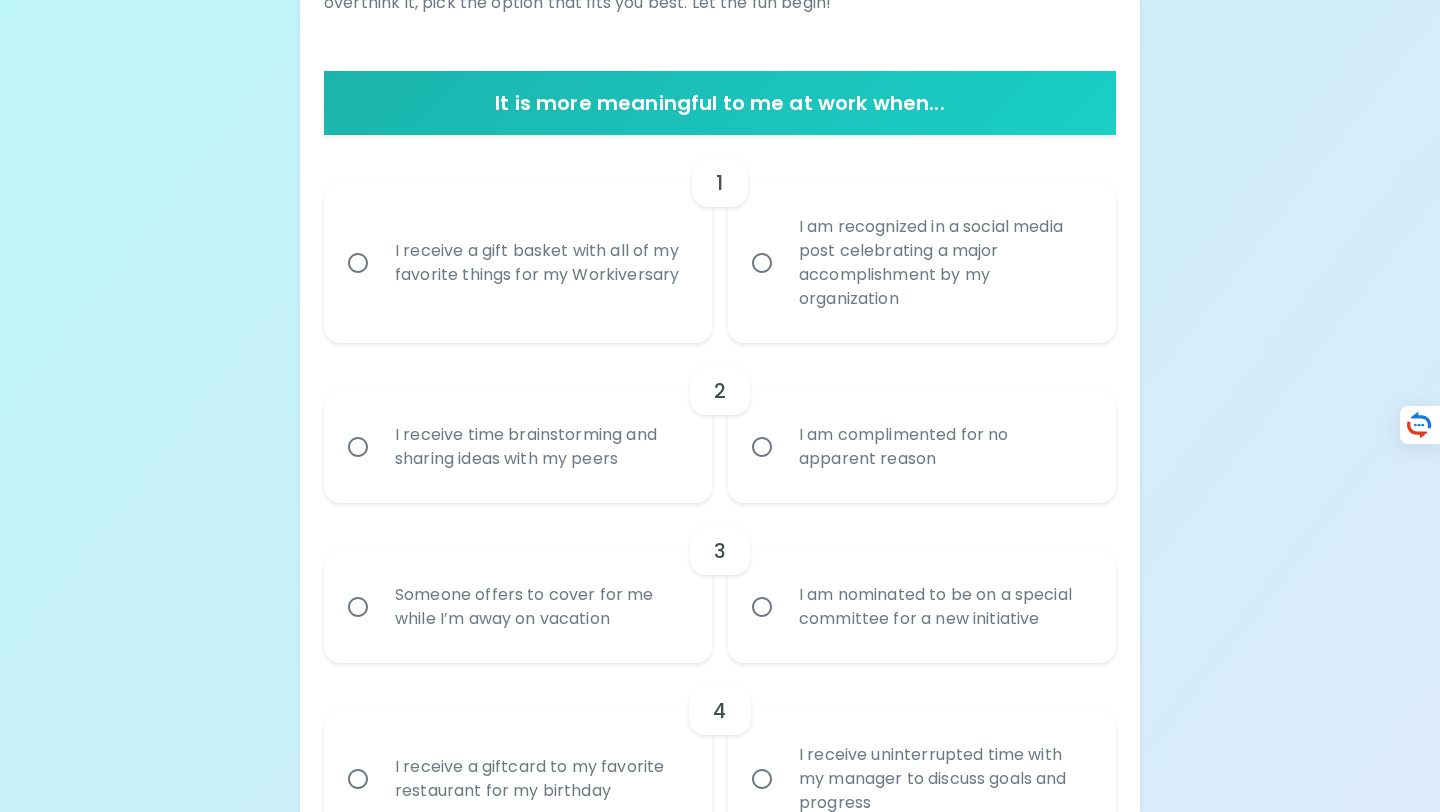 scroll, scrollTop: 345, scrollLeft: 0, axis: vertical 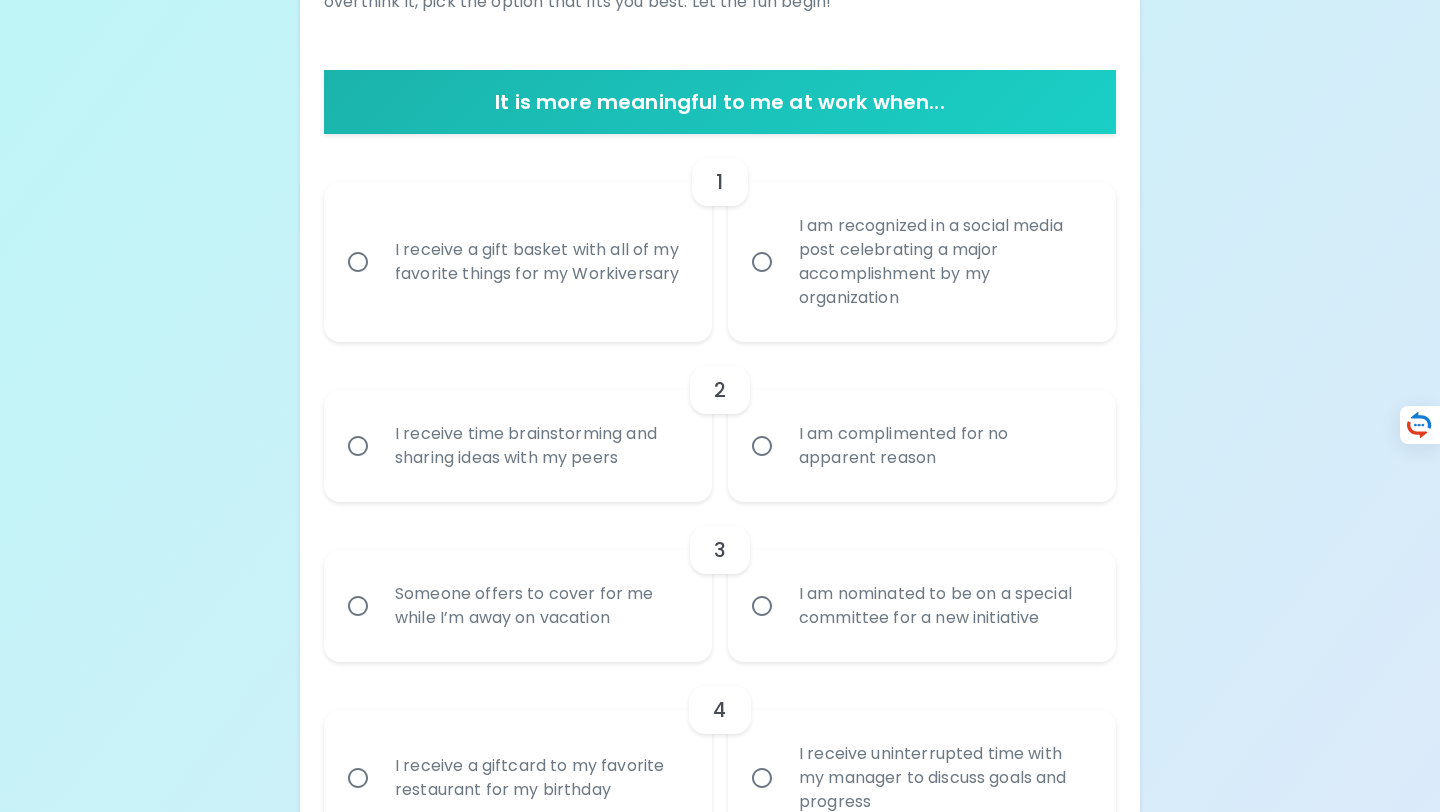 click on "I receive a gift basket with all of my favorite things for my Workiversary" at bounding box center [358, 262] 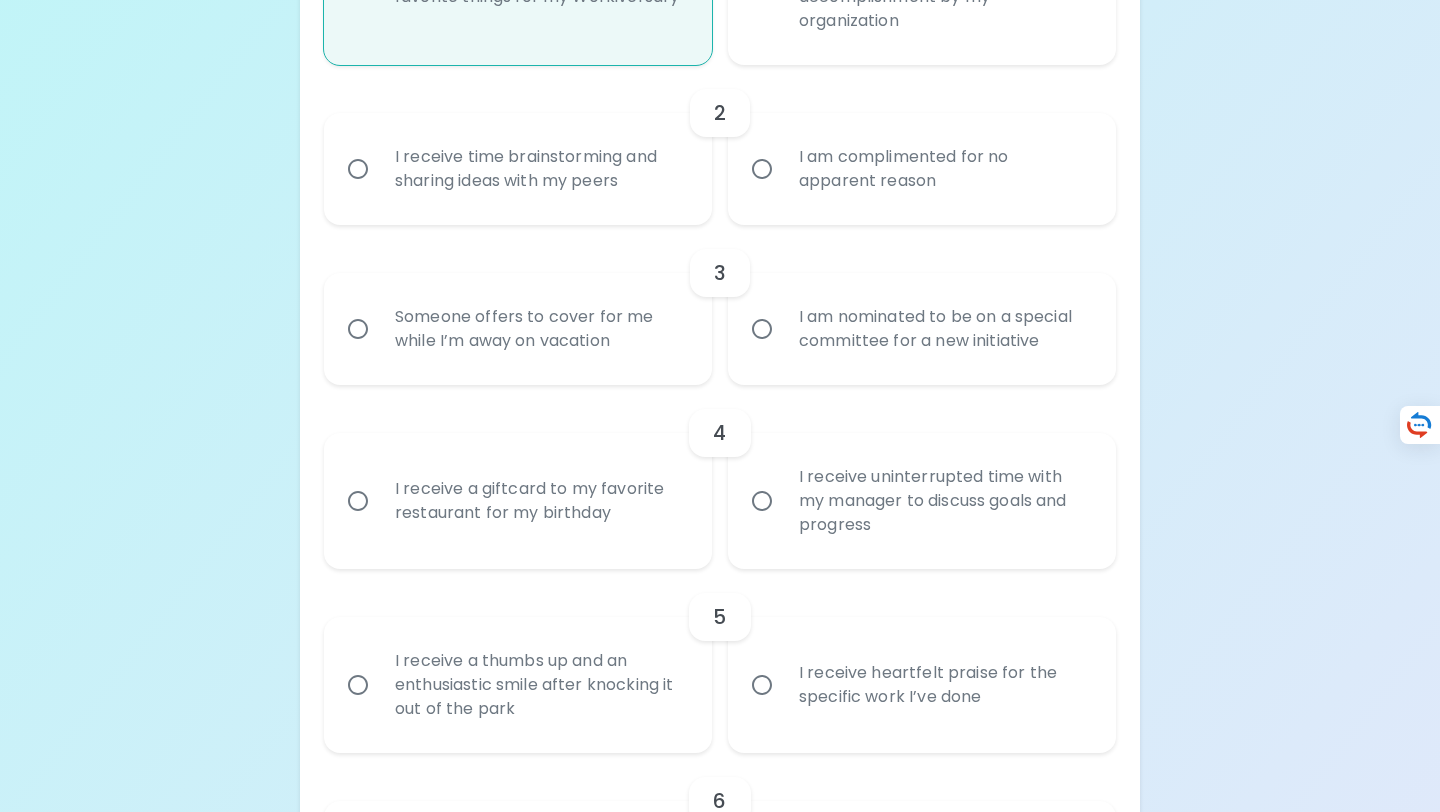 scroll, scrollTop: 621, scrollLeft: 0, axis: vertical 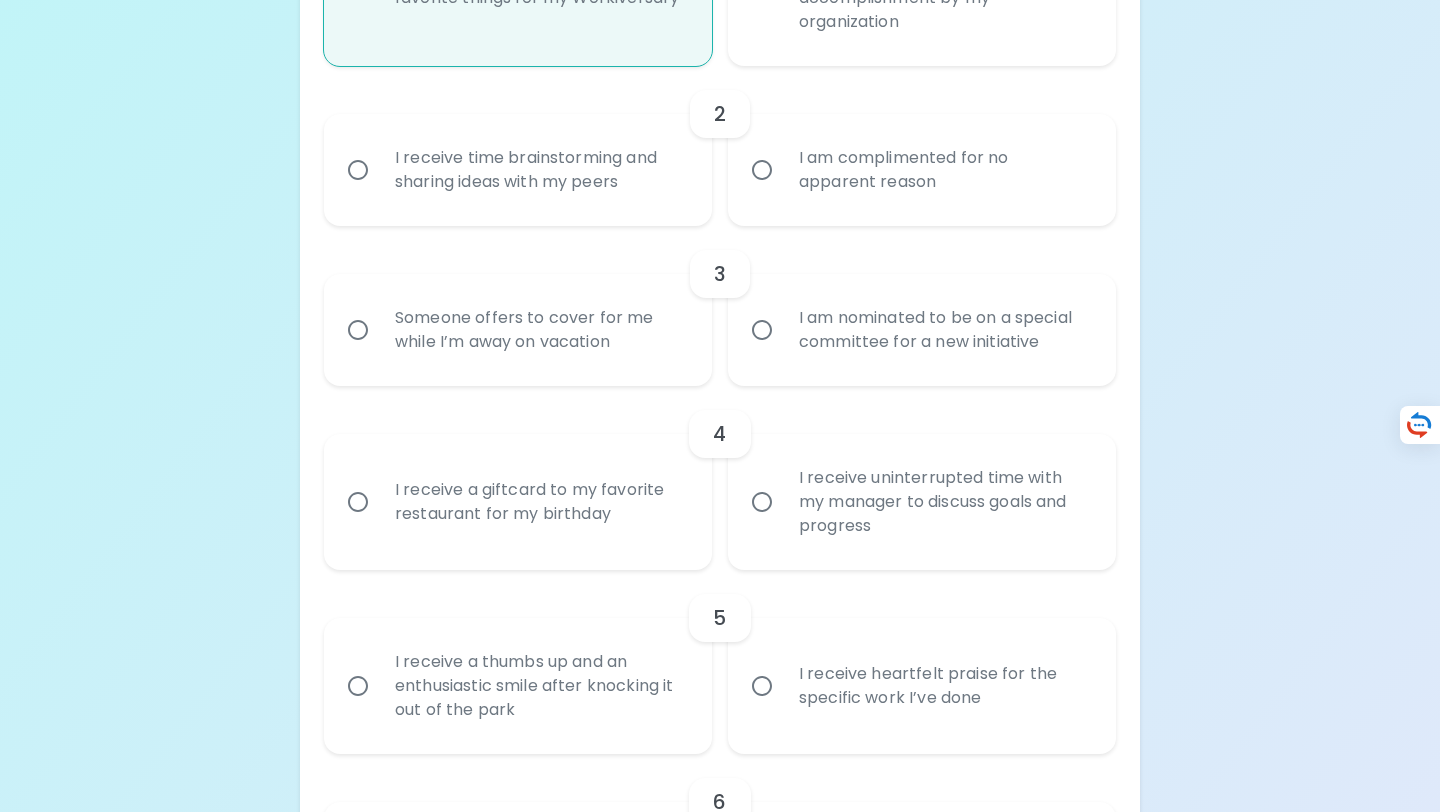 click on "I receive a giftcard to my favorite restaurant for my birthday" at bounding box center (358, 502) 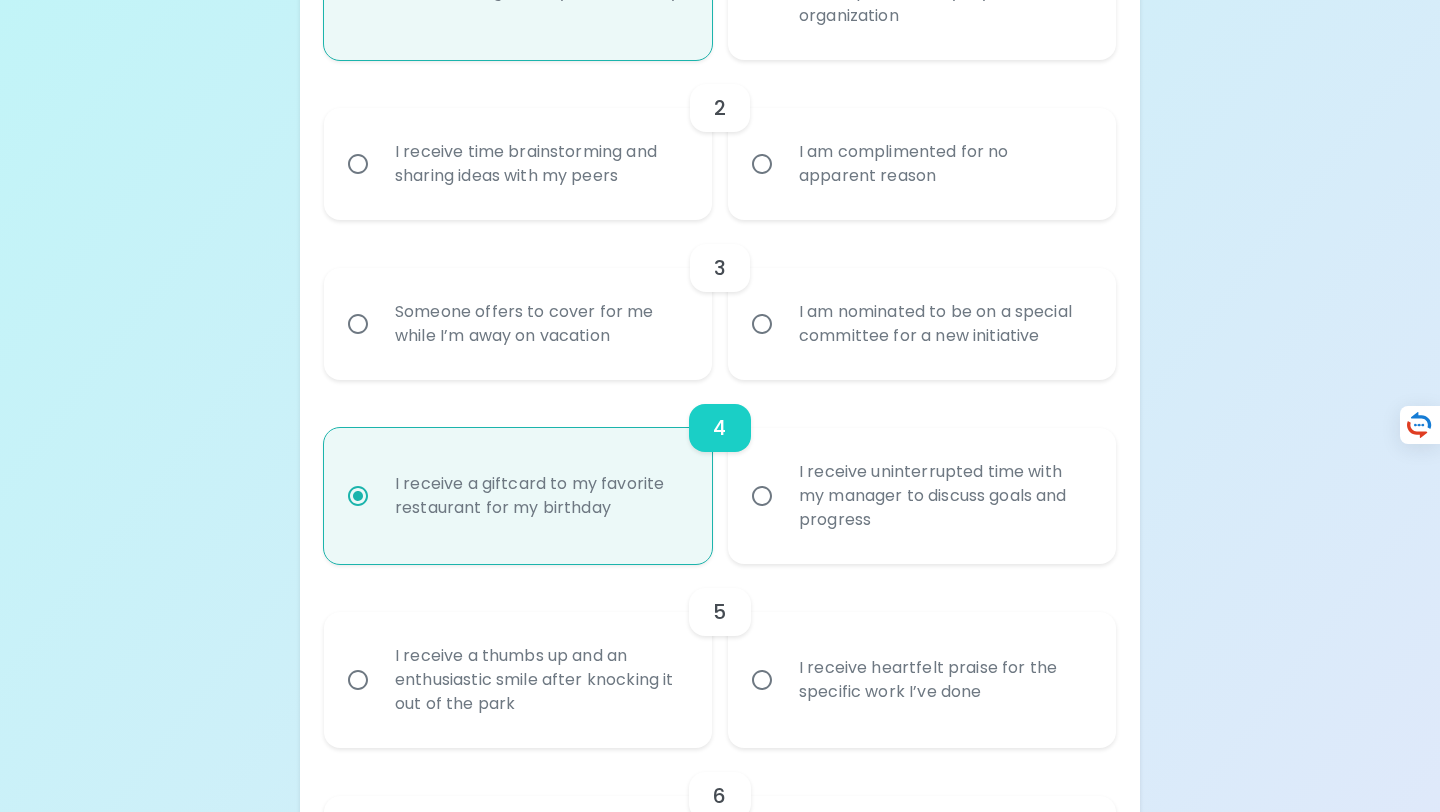 scroll, scrollTop: 621, scrollLeft: 0, axis: vertical 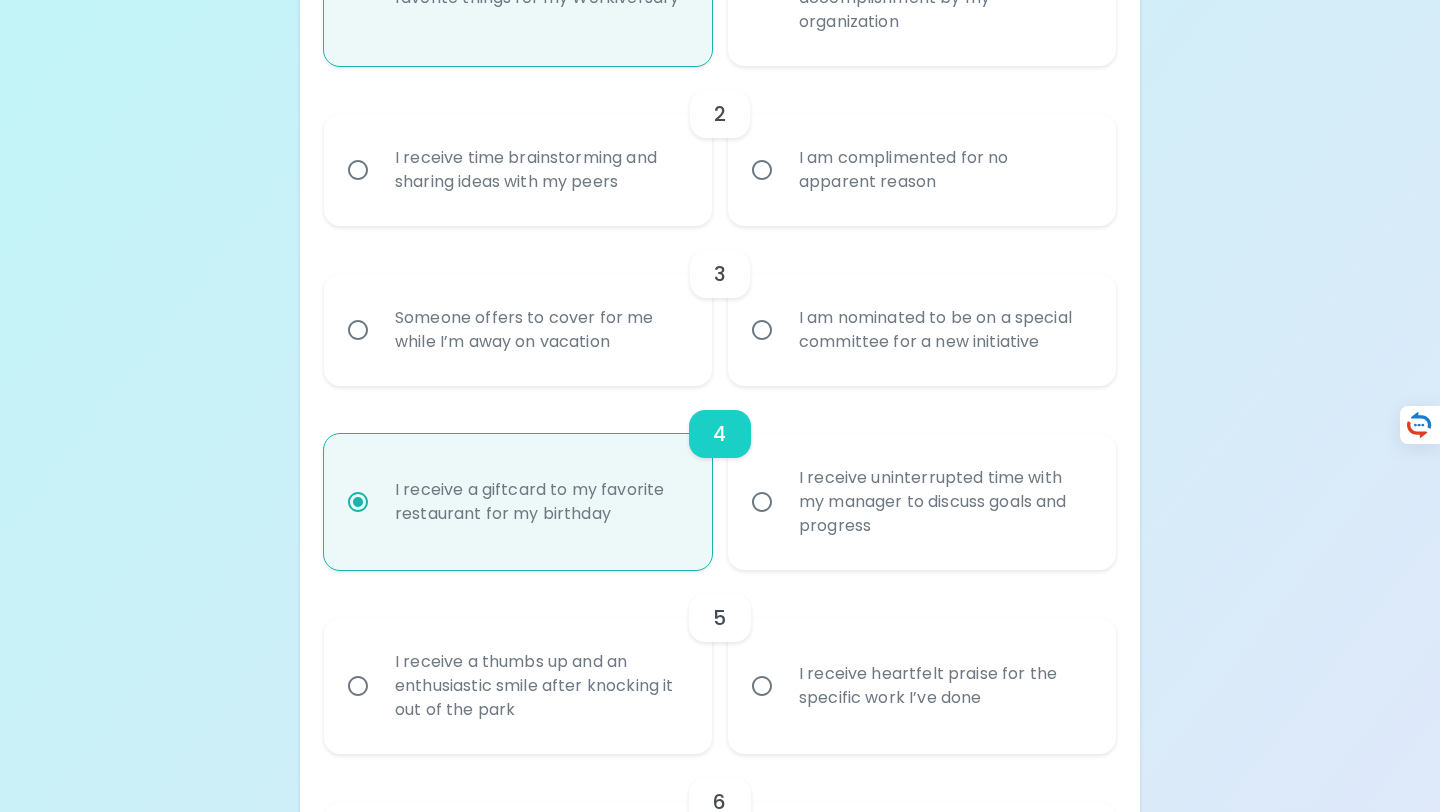 radio on "true" 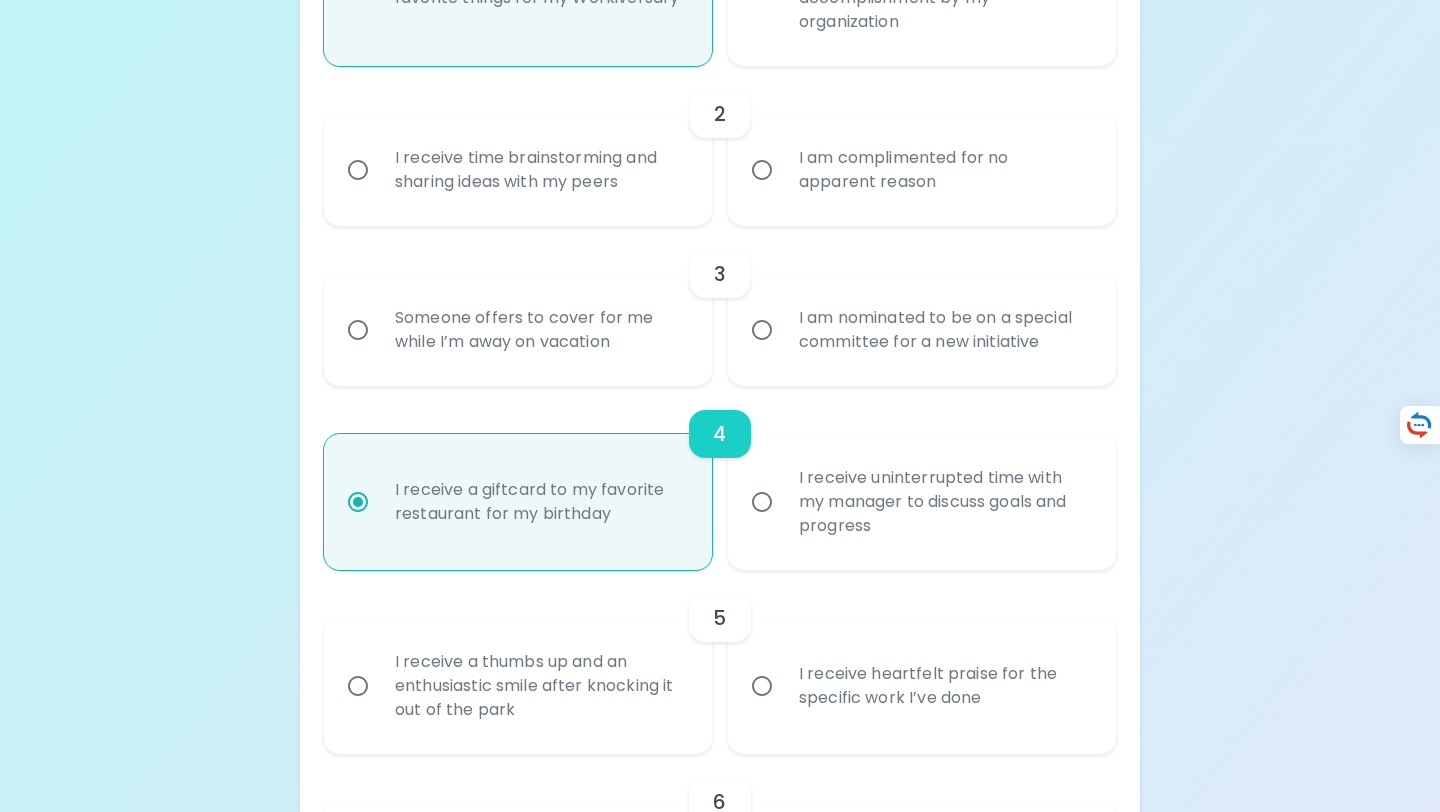 radio on "false" 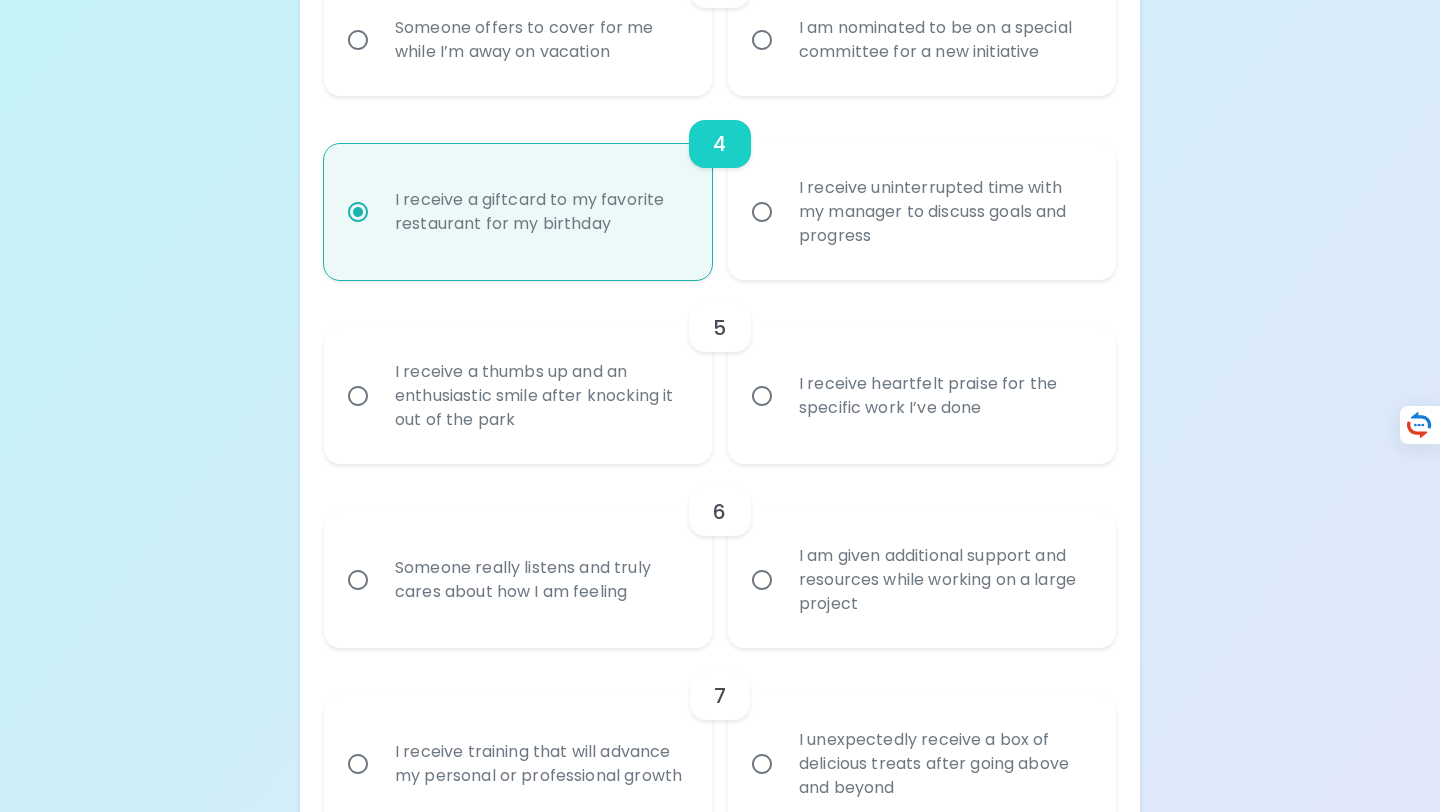 scroll, scrollTop: 972, scrollLeft: 0, axis: vertical 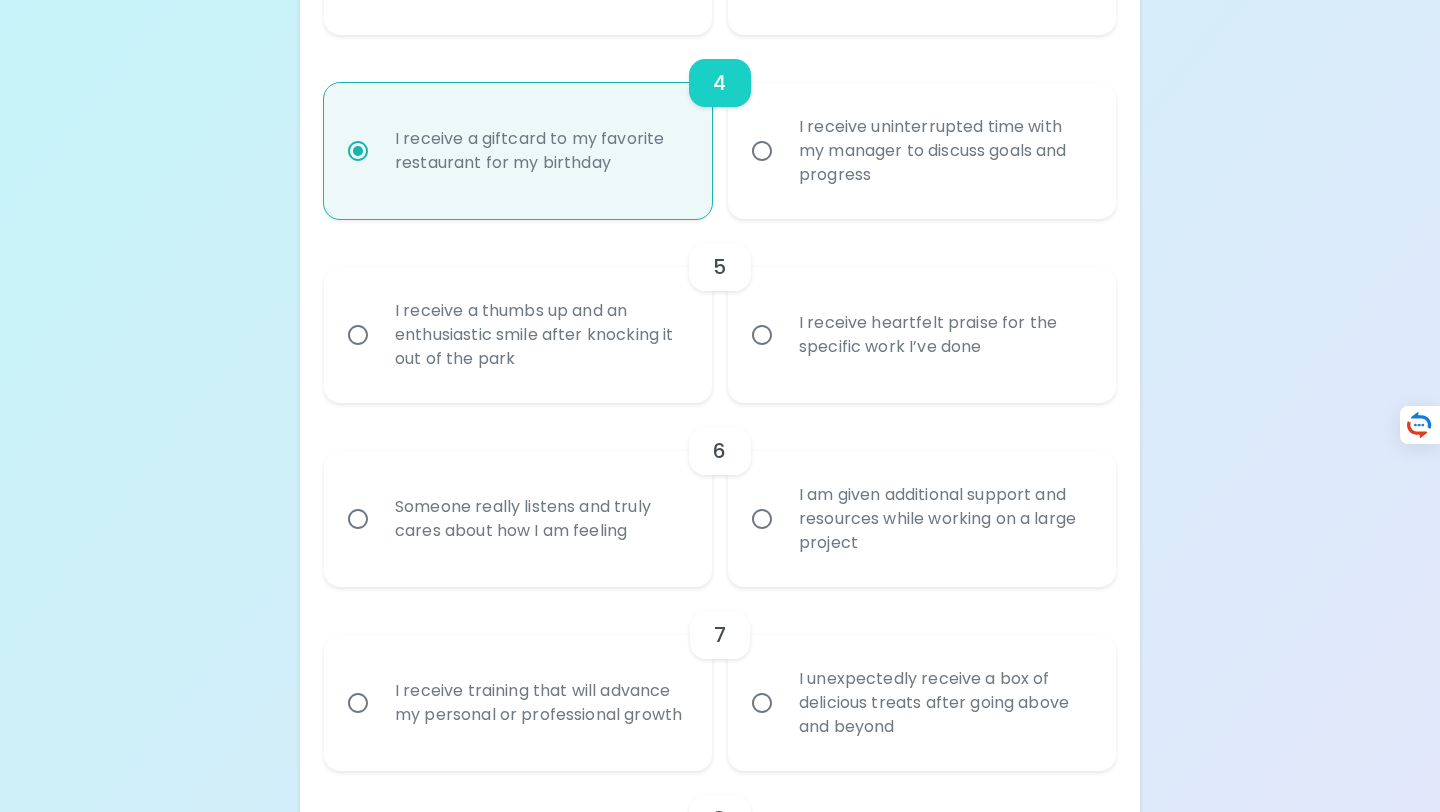 radio on "true" 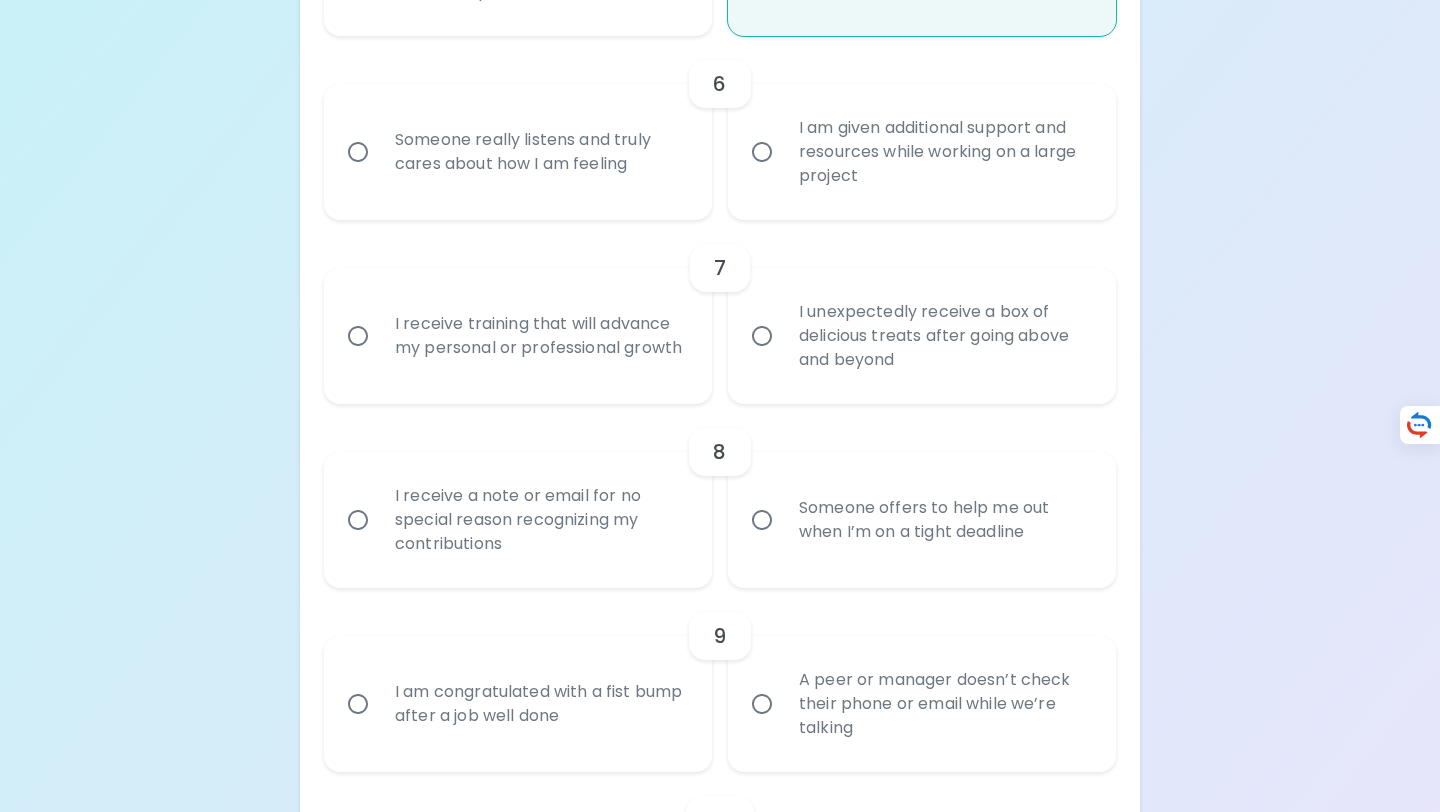scroll, scrollTop: 1346, scrollLeft: 0, axis: vertical 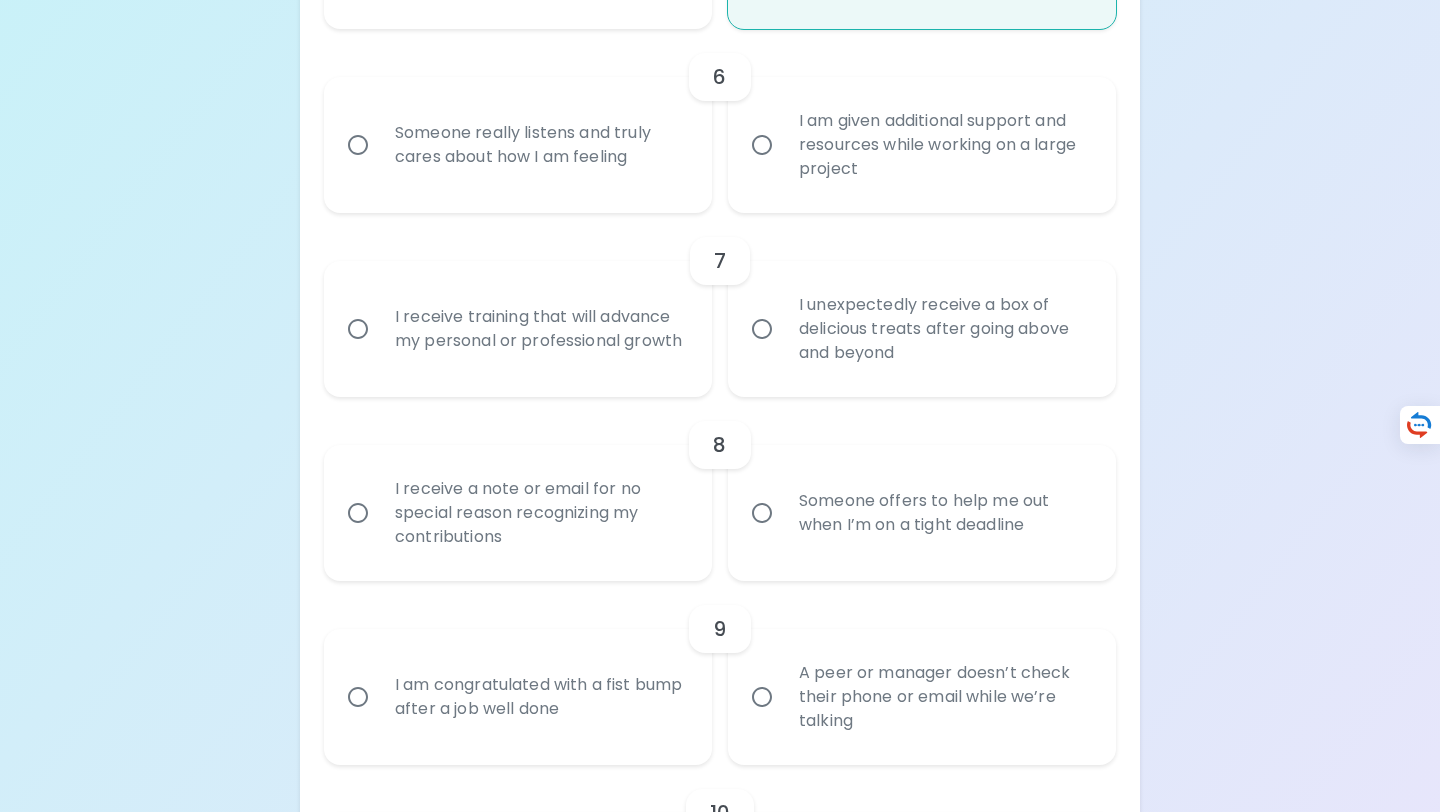 radio on "true" 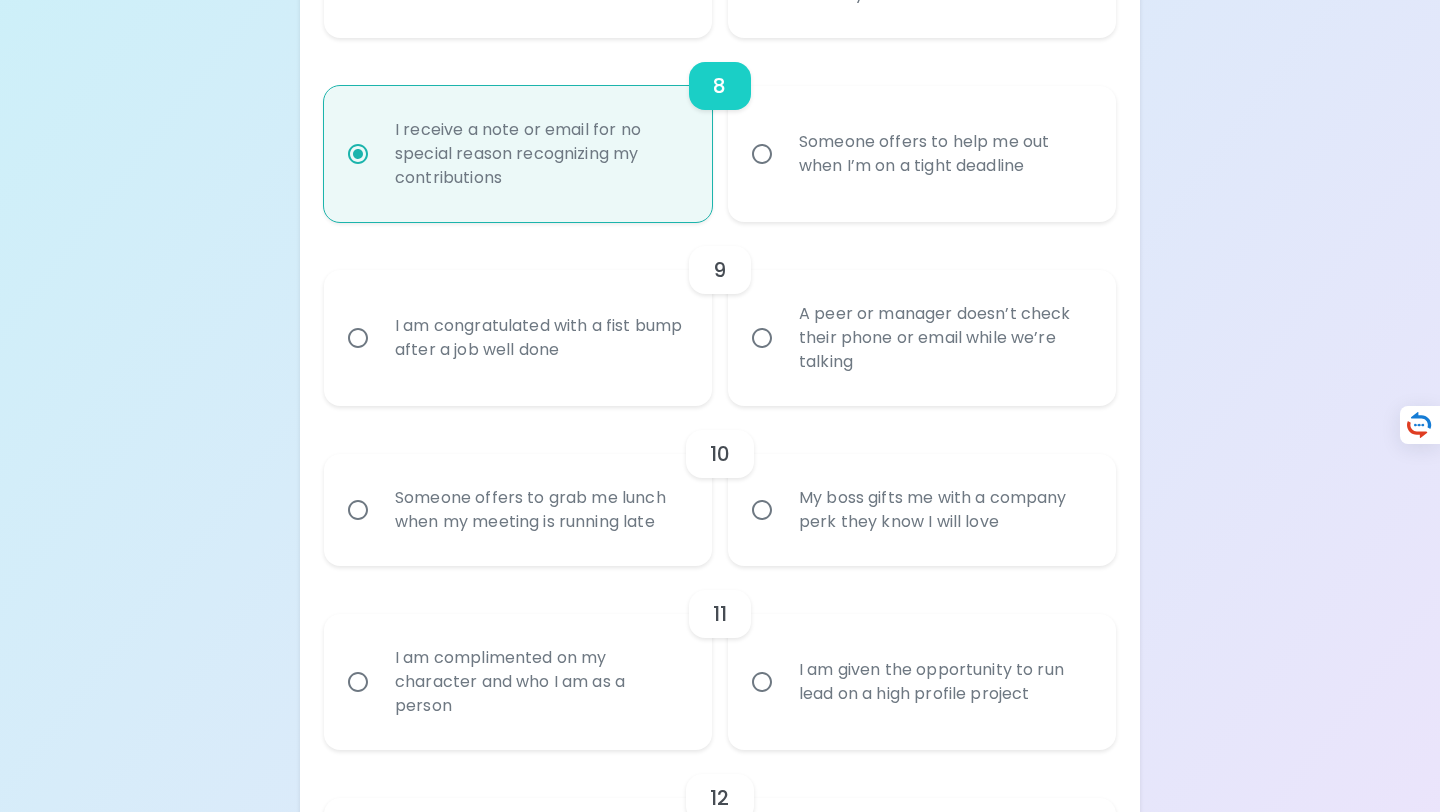 scroll, scrollTop: 1713, scrollLeft: 0, axis: vertical 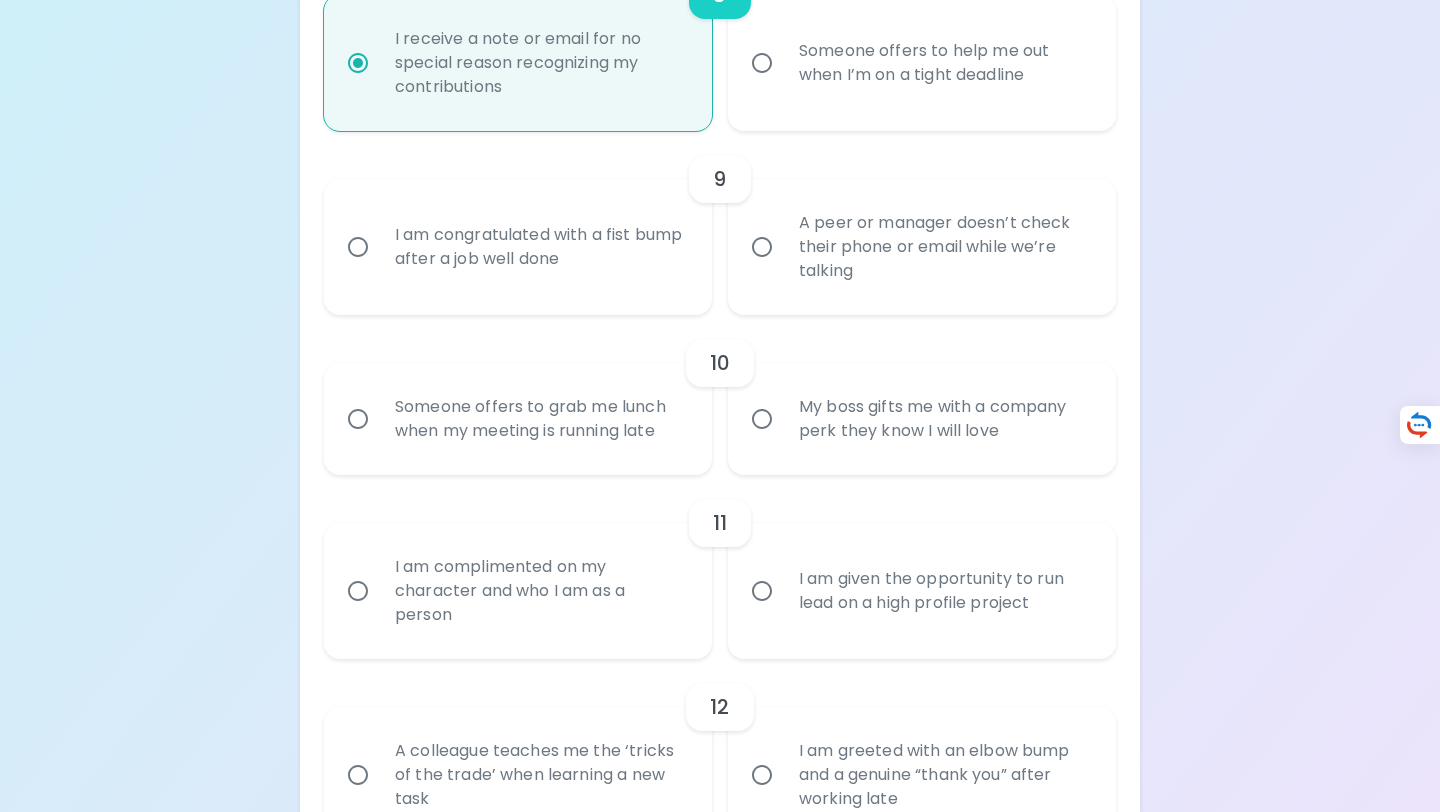 radio on "true" 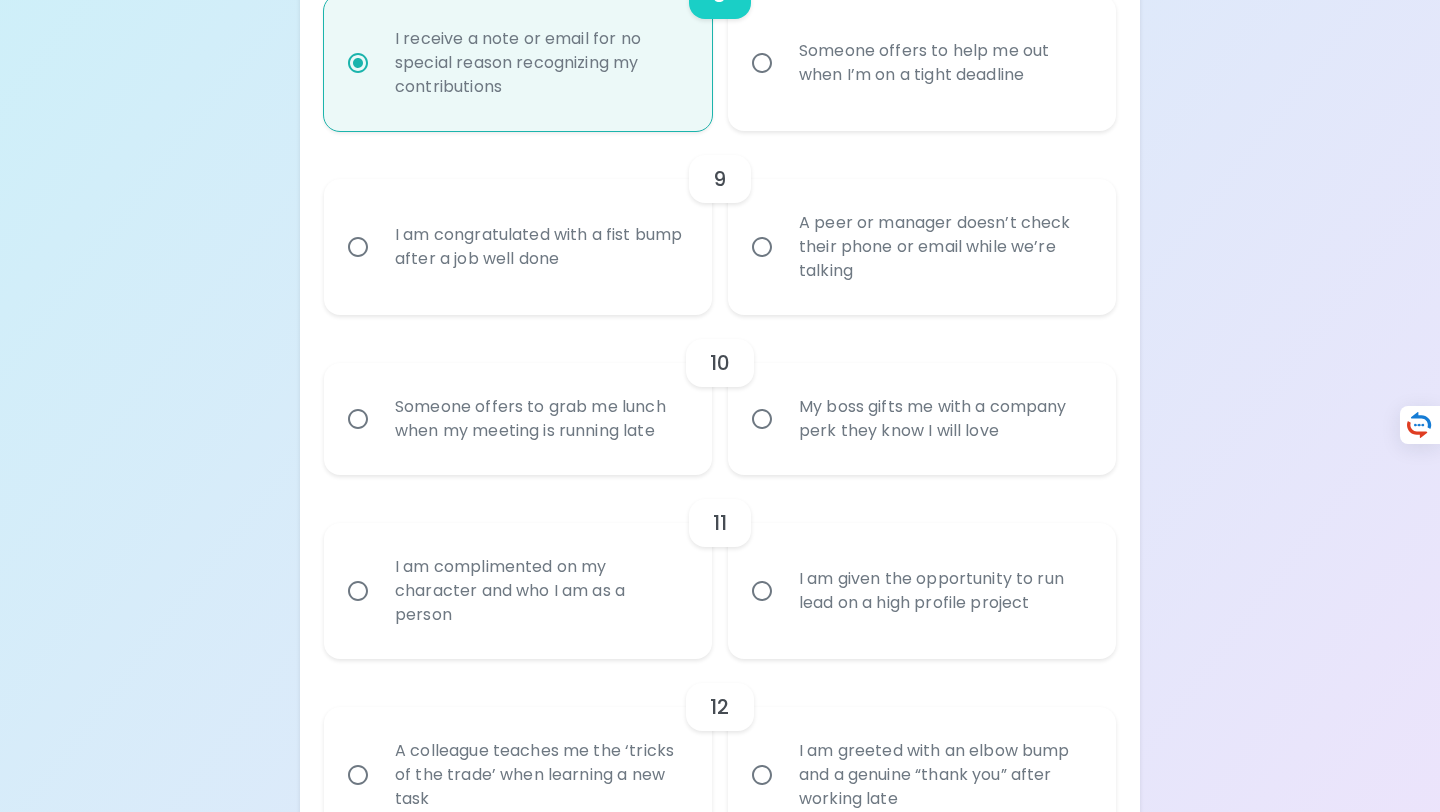 radio on "false" 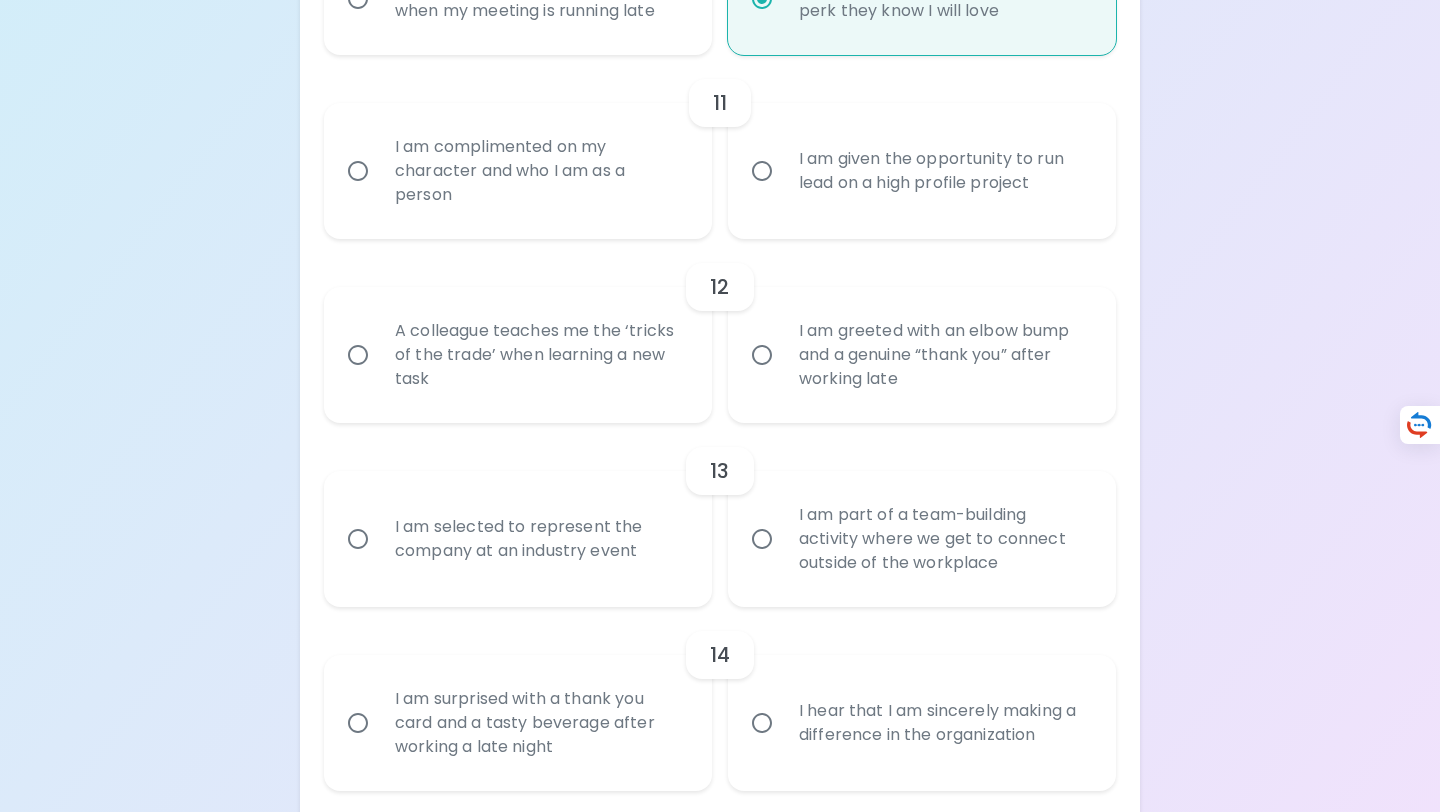 scroll, scrollTop: 2238, scrollLeft: 0, axis: vertical 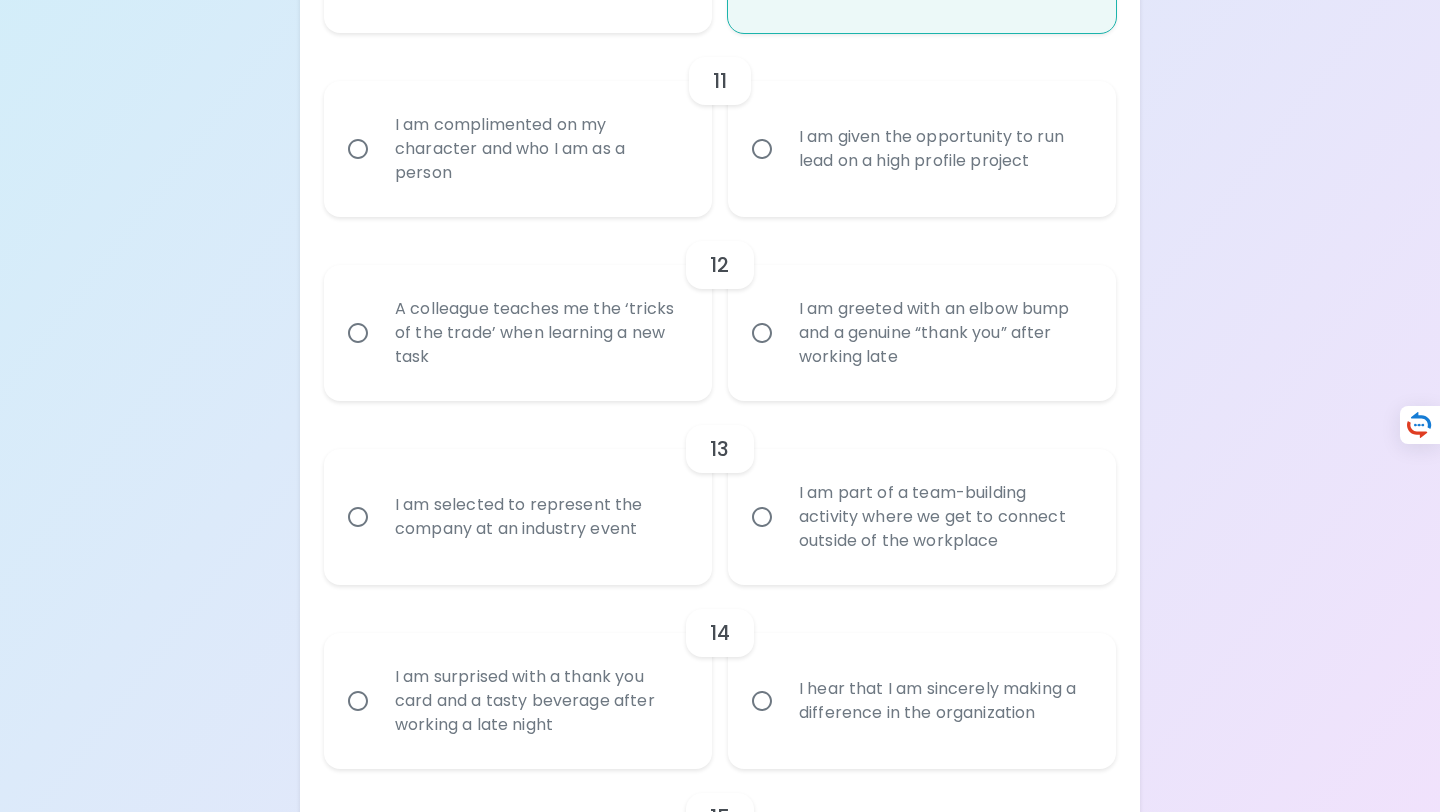 radio on "true" 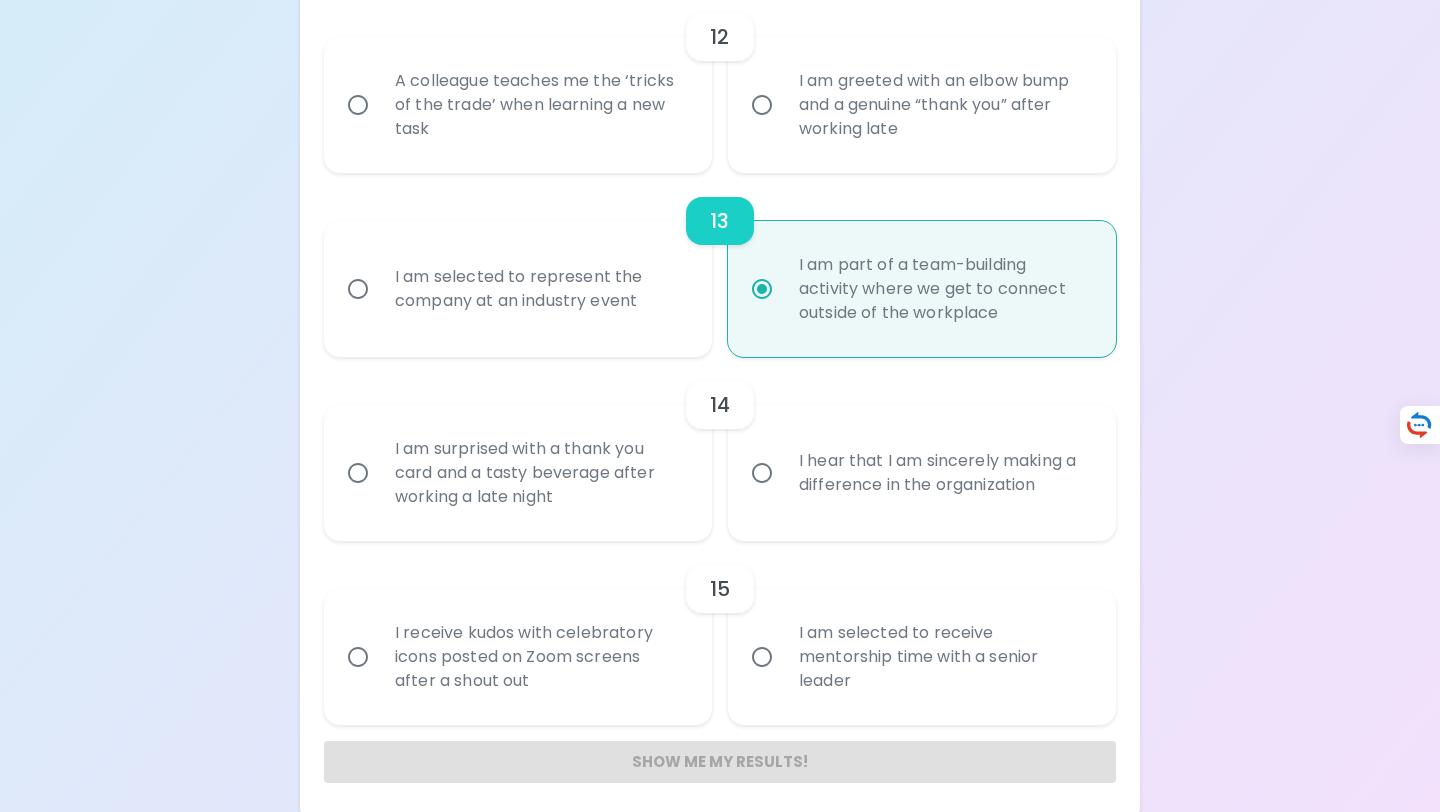 scroll, scrollTop: 2477, scrollLeft: 0, axis: vertical 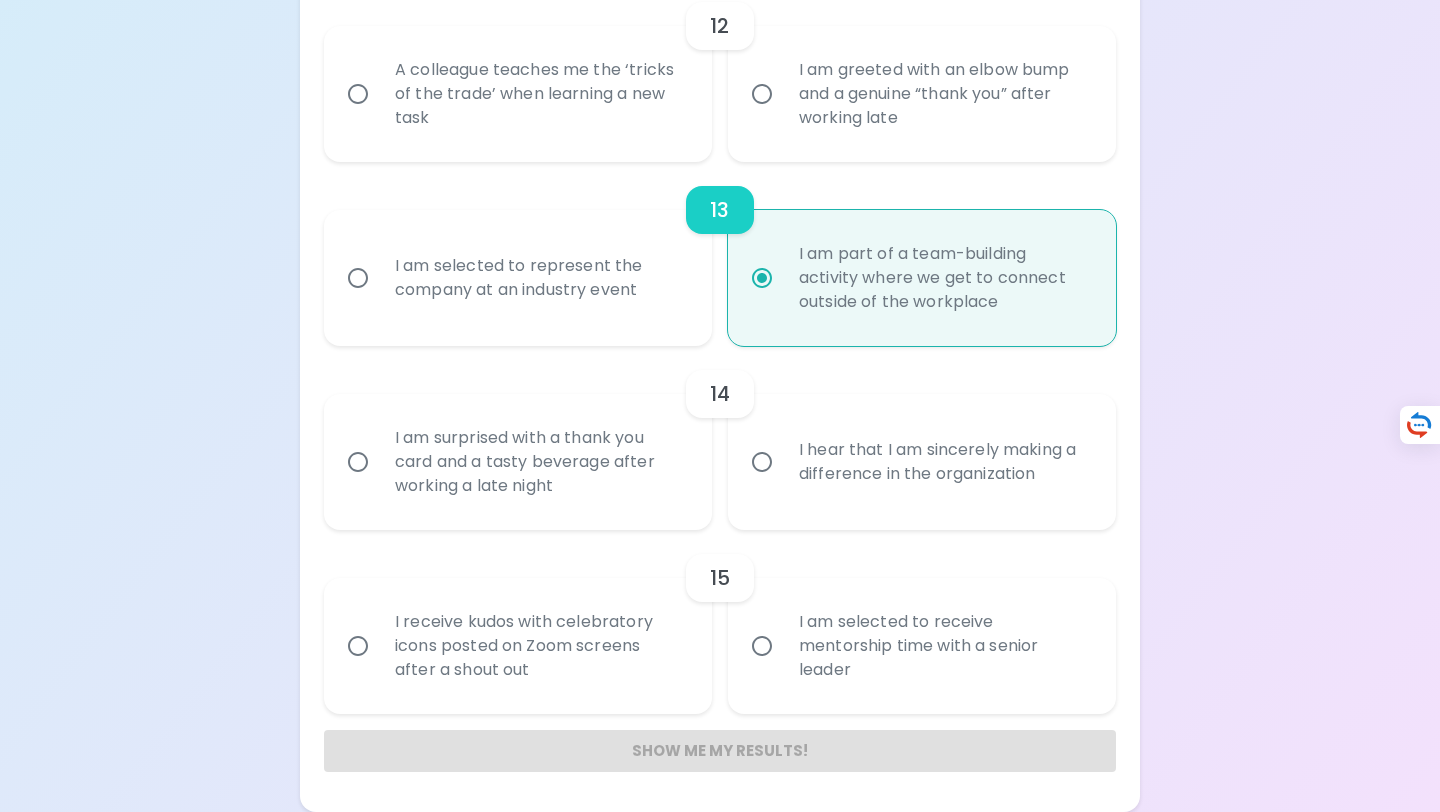 radio on "true" 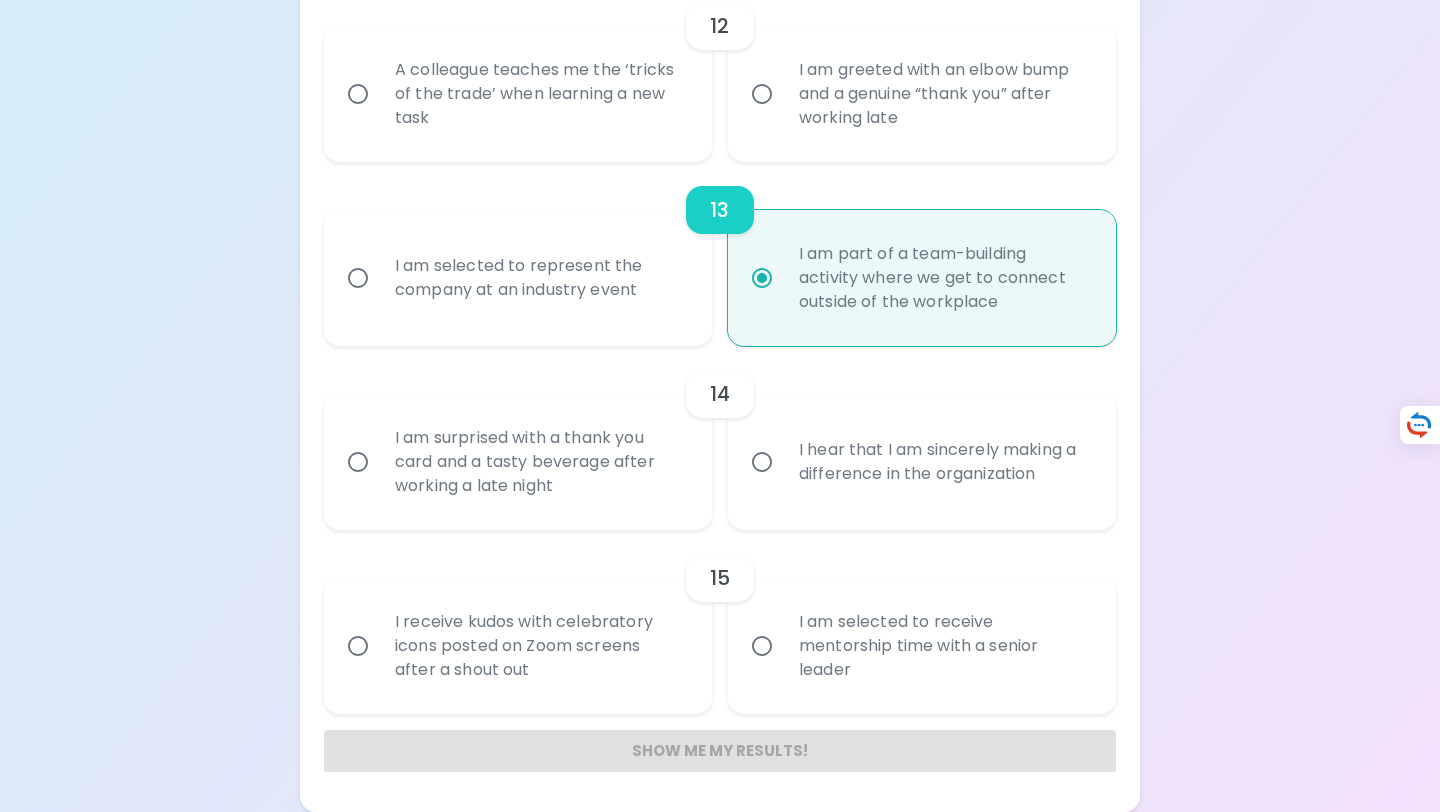 radio on "false" 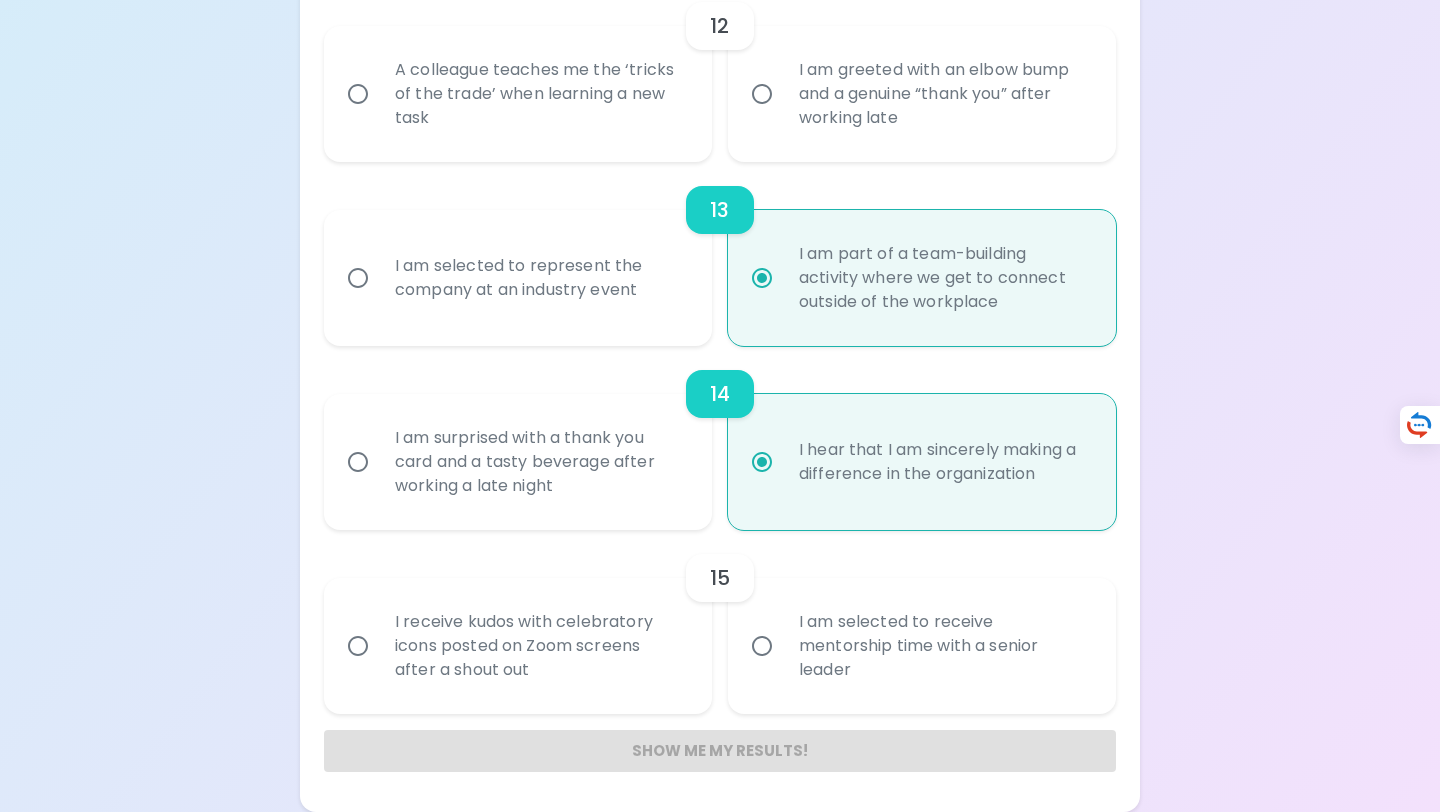 radio on "true" 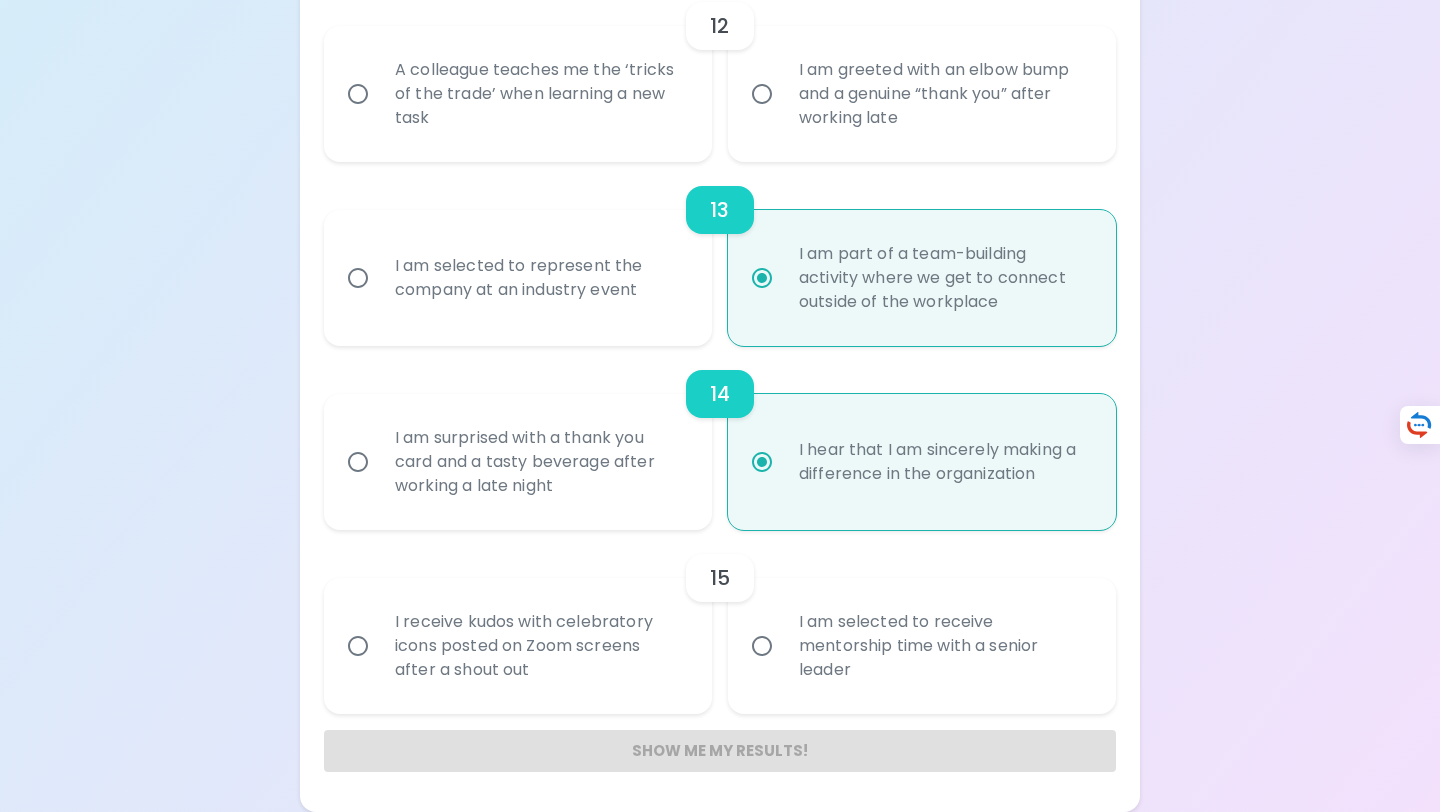 radio on "false" 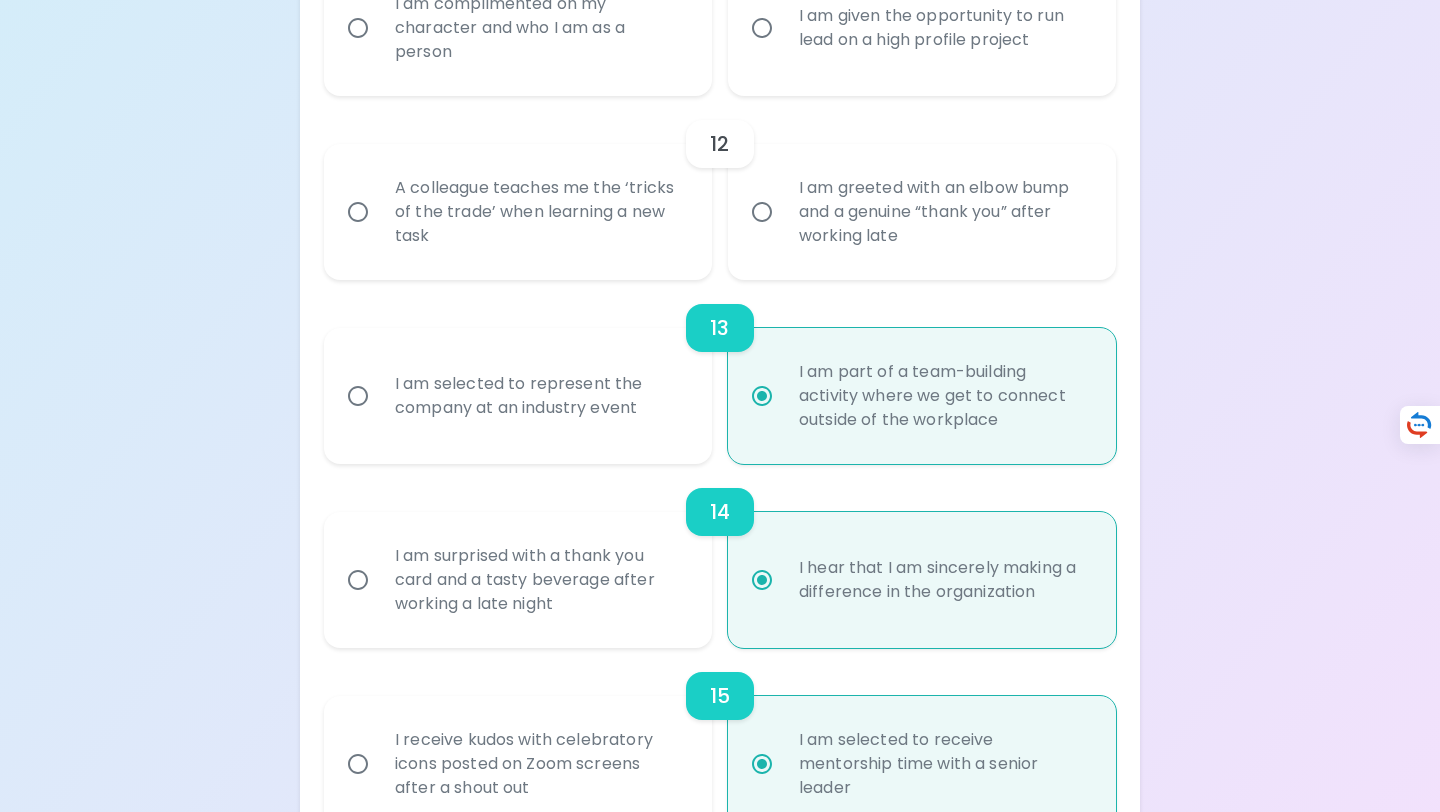 scroll, scrollTop: 2477, scrollLeft: 0, axis: vertical 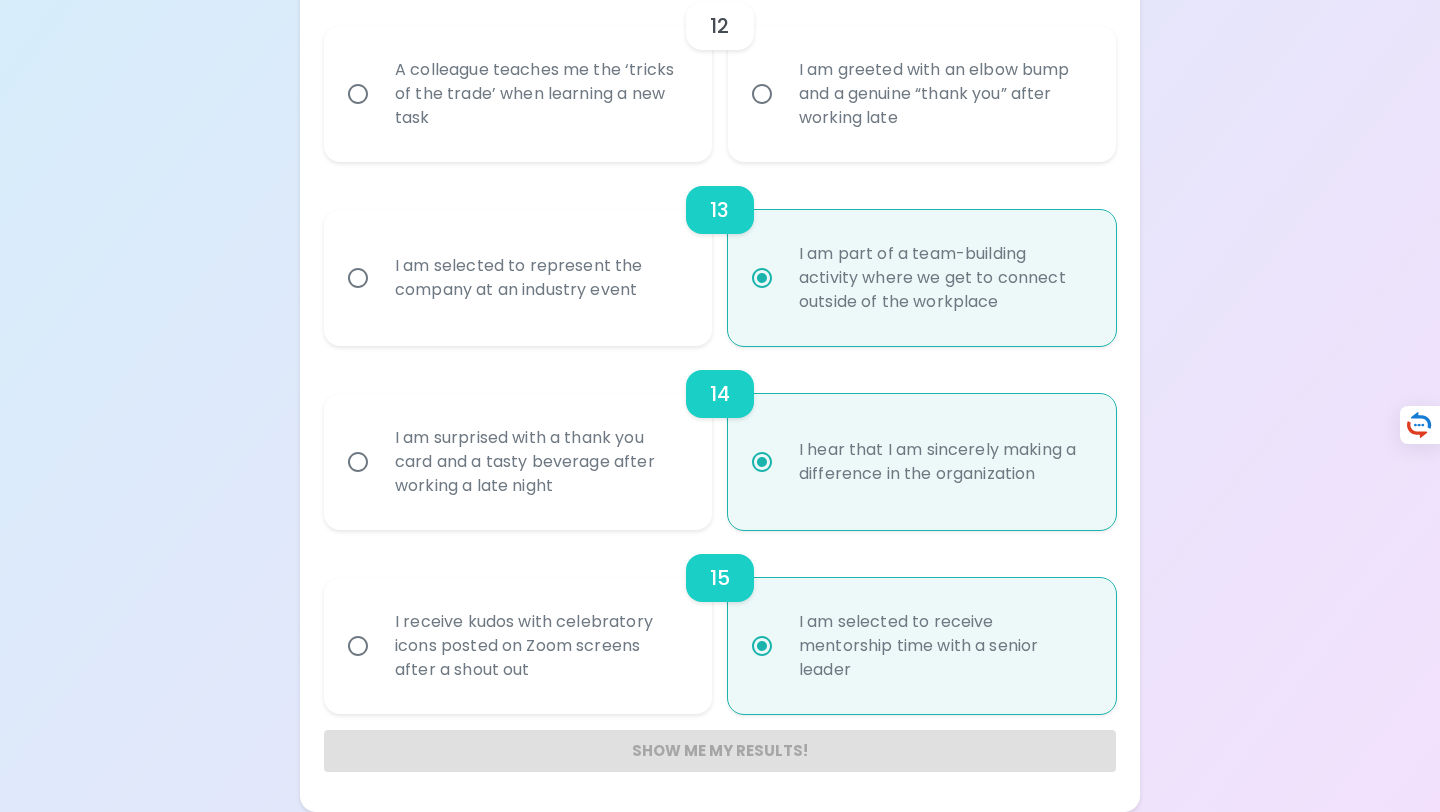 radio on "true" 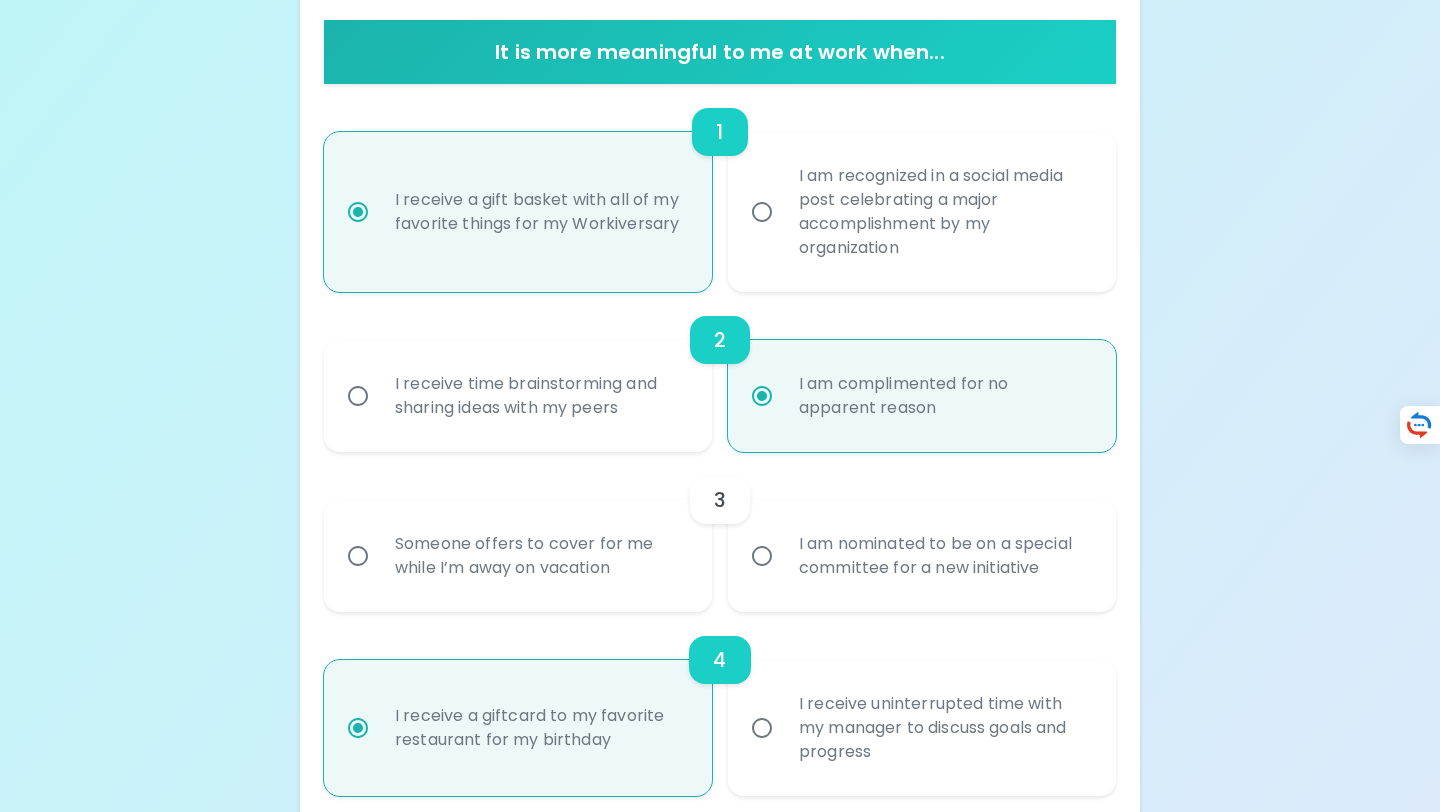 scroll, scrollTop: 411, scrollLeft: 0, axis: vertical 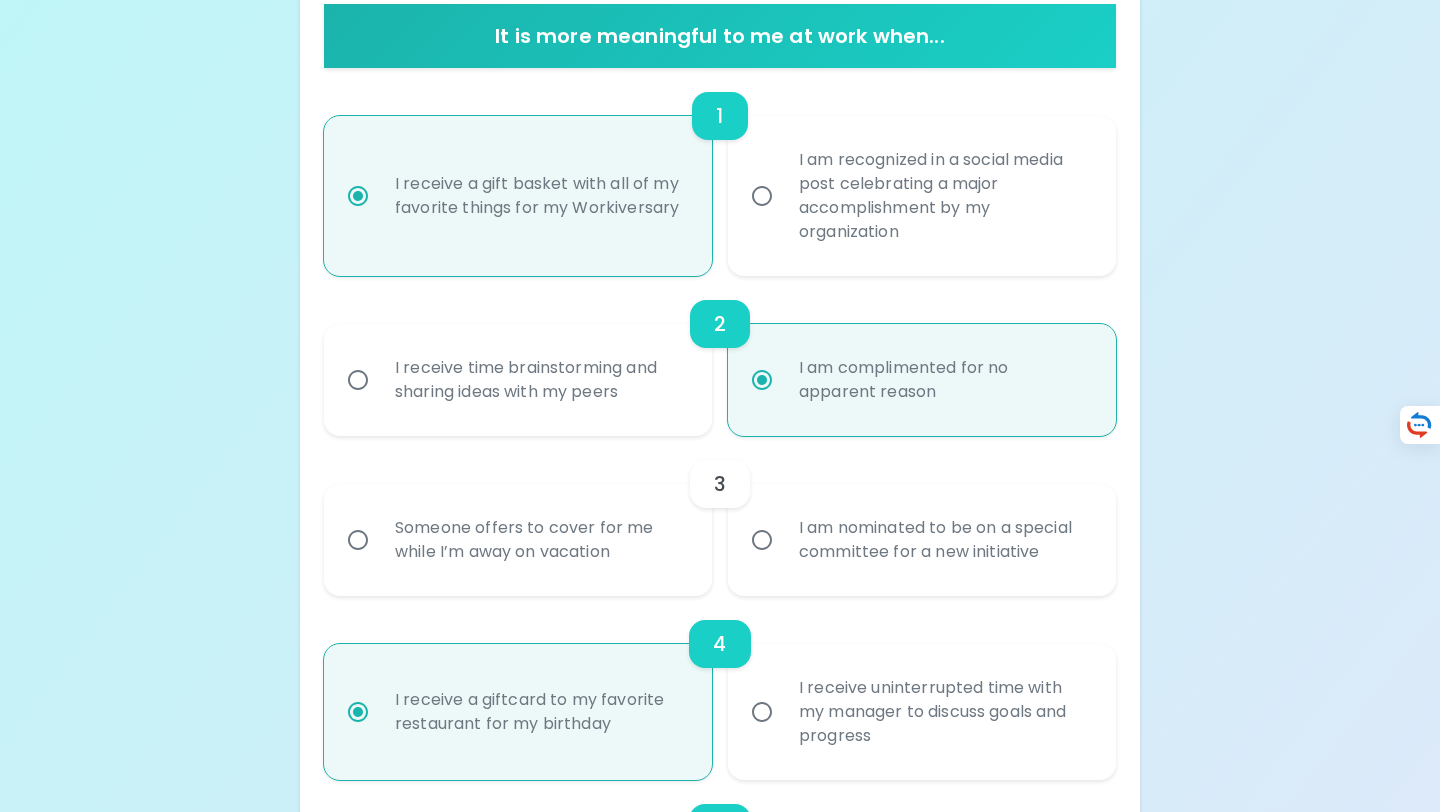 click on "Someone offers to cover for me while I’m away on vacation" at bounding box center (358, 540) 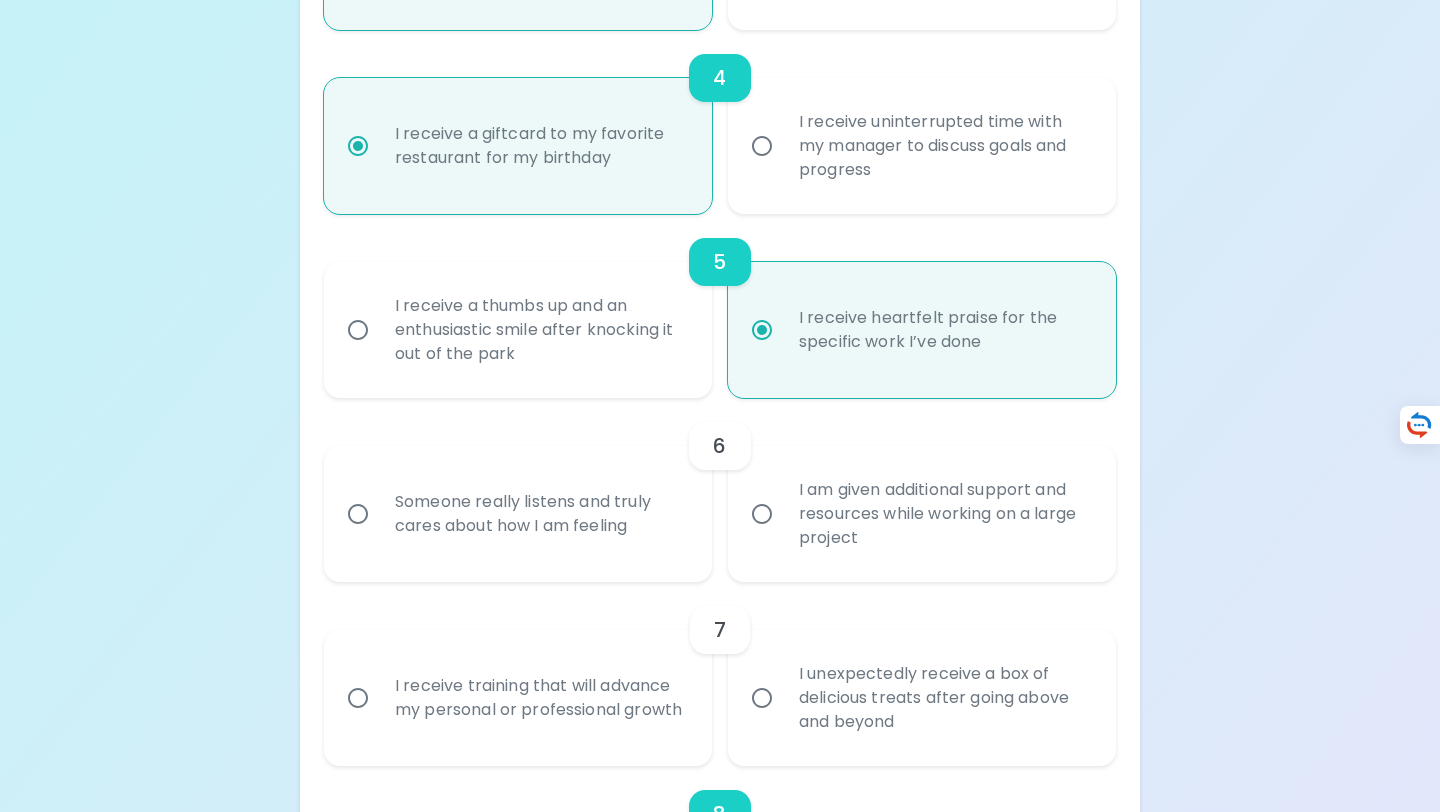 scroll, scrollTop: 1024, scrollLeft: 0, axis: vertical 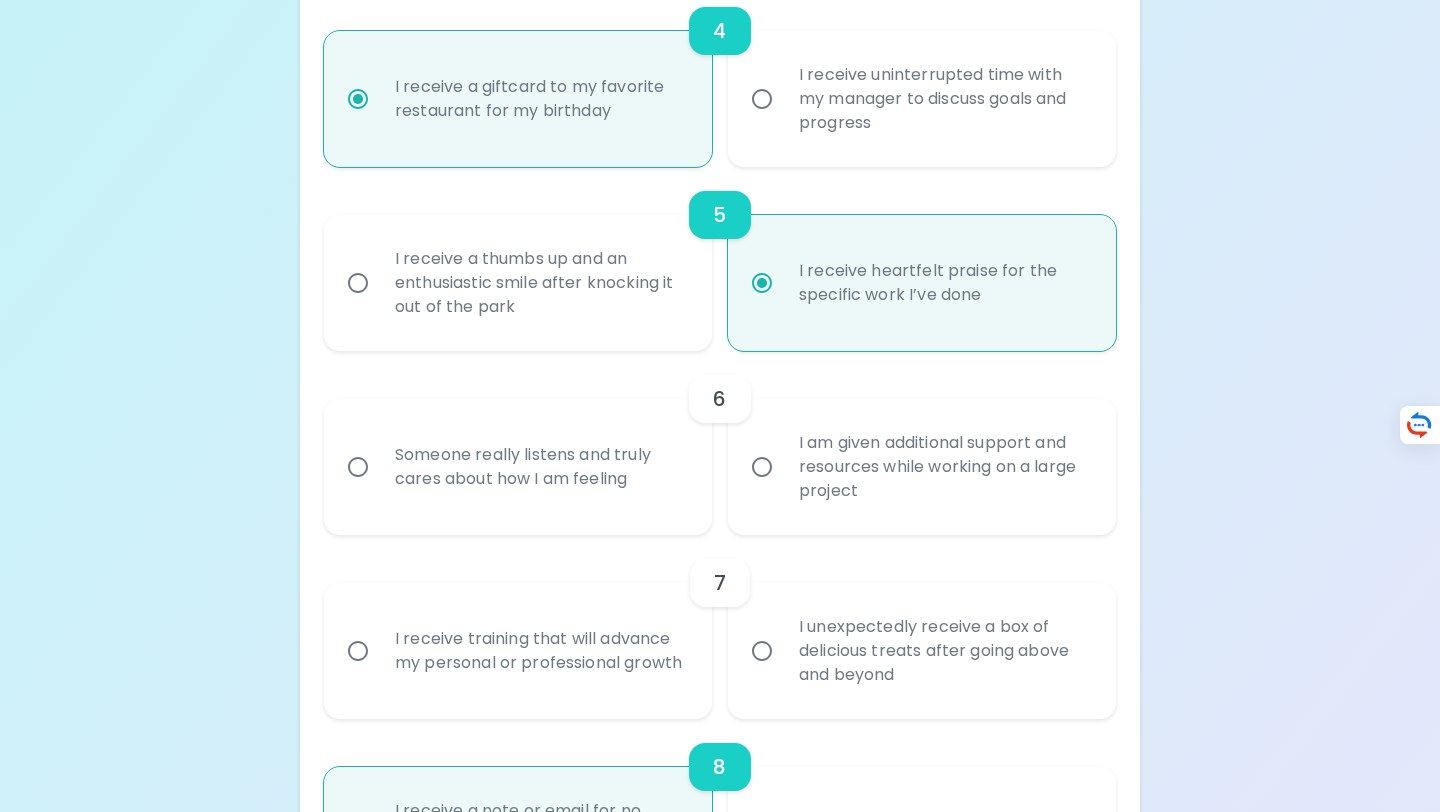 radio on "true" 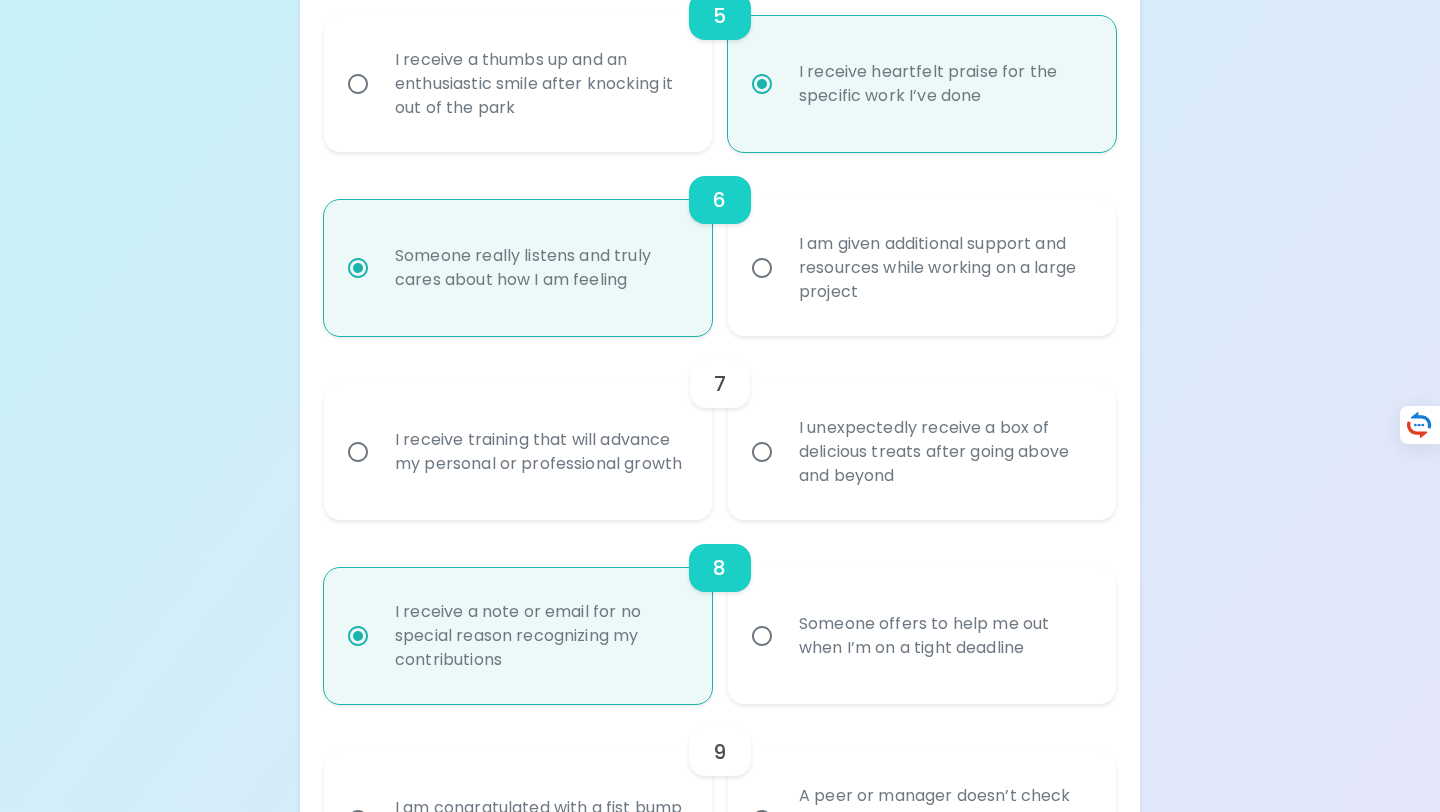 scroll, scrollTop: 1230, scrollLeft: 0, axis: vertical 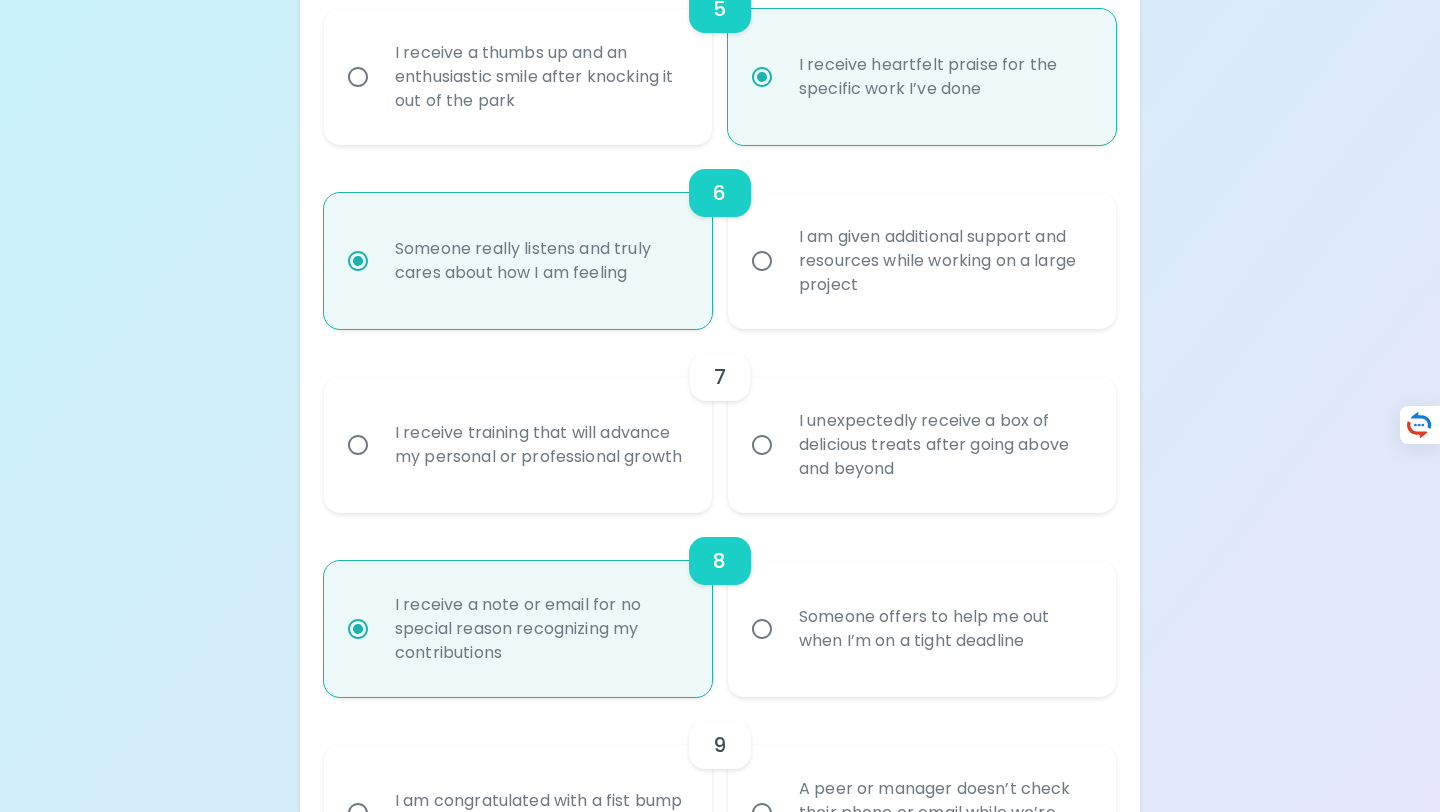 radio on "true" 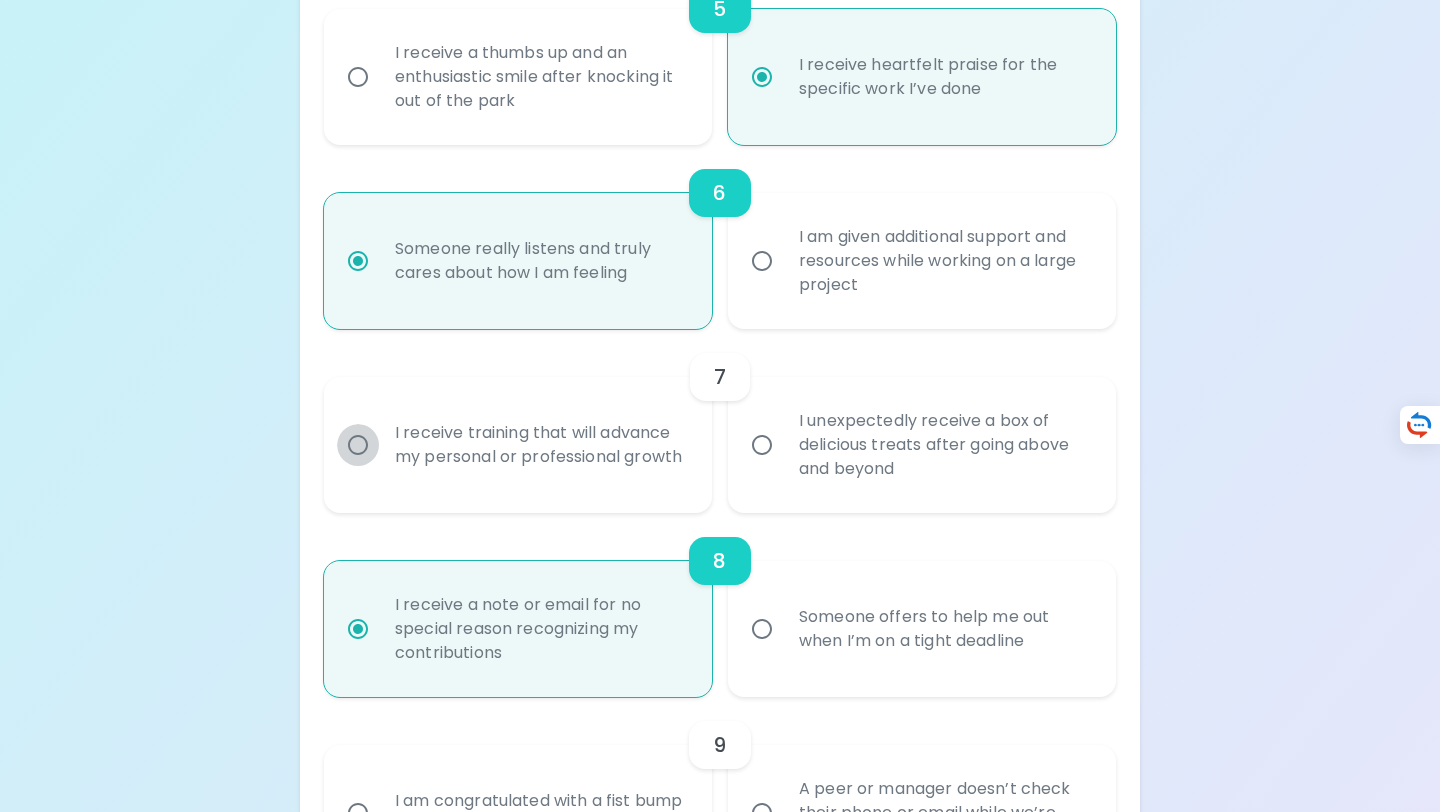 click on "I receive training that will advance my personal or professional growth" at bounding box center (358, 445) 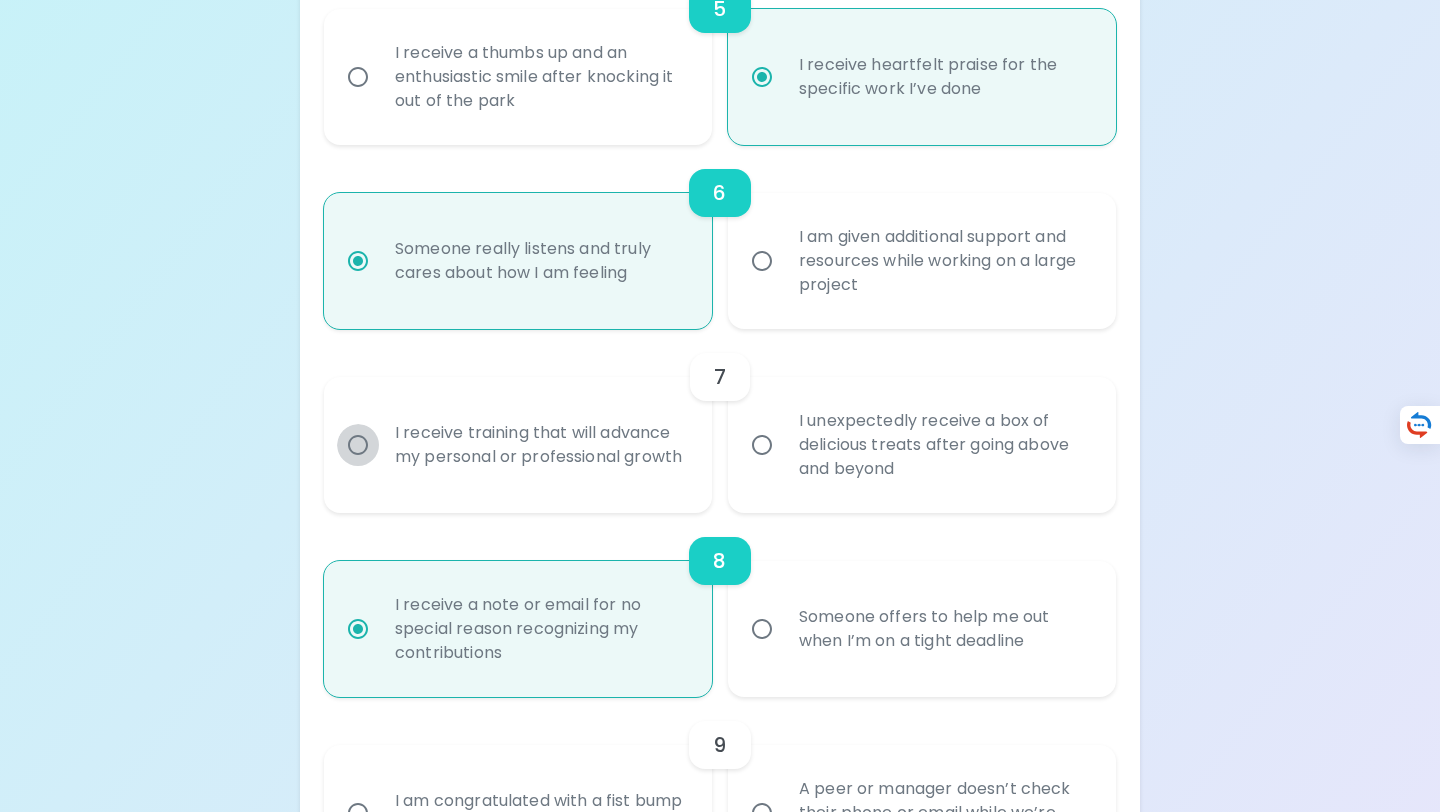 radio on "false" 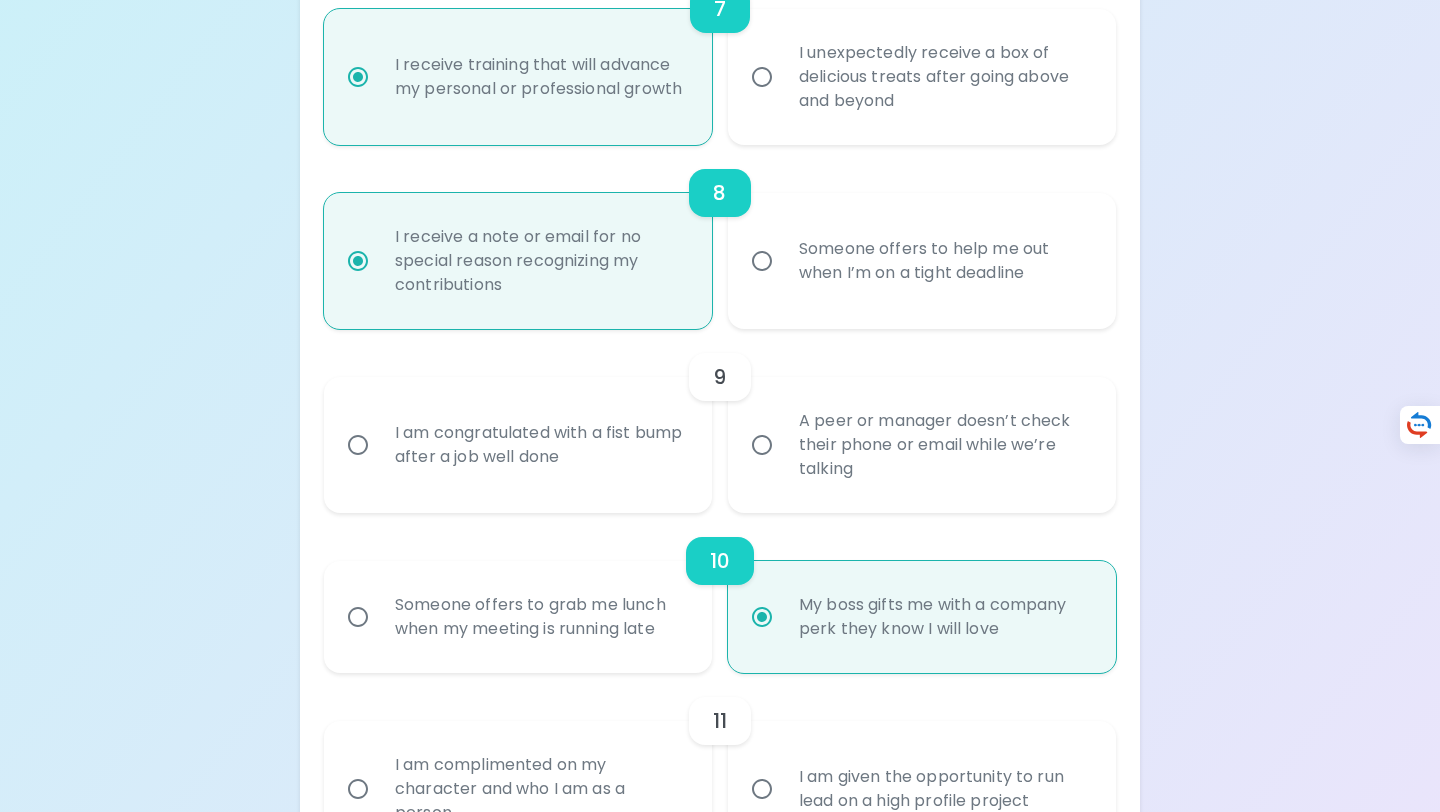 scroll, scrollTop: 1597, scrollLeft: 0, axis: vertical 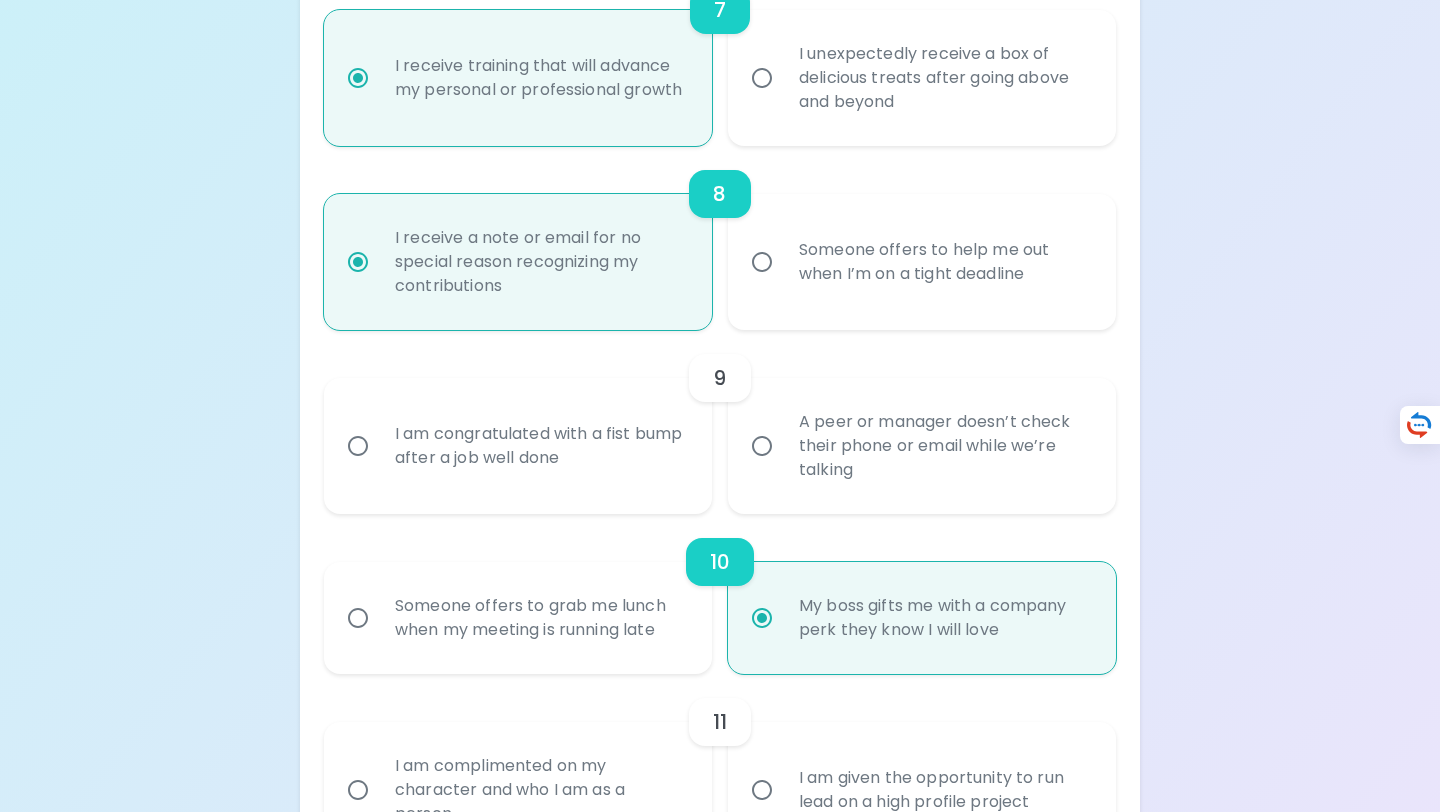 radio on "true" 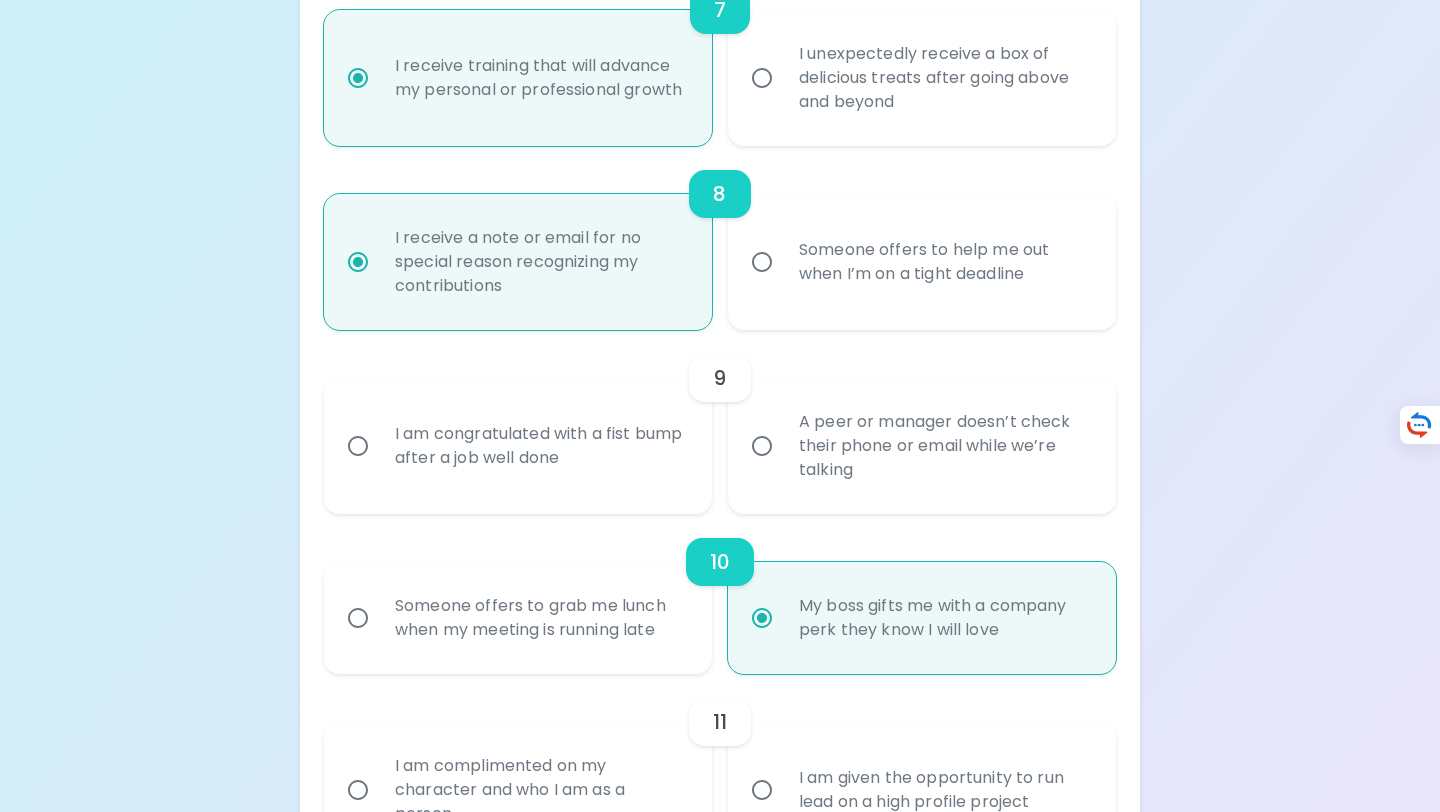 radio on "false" 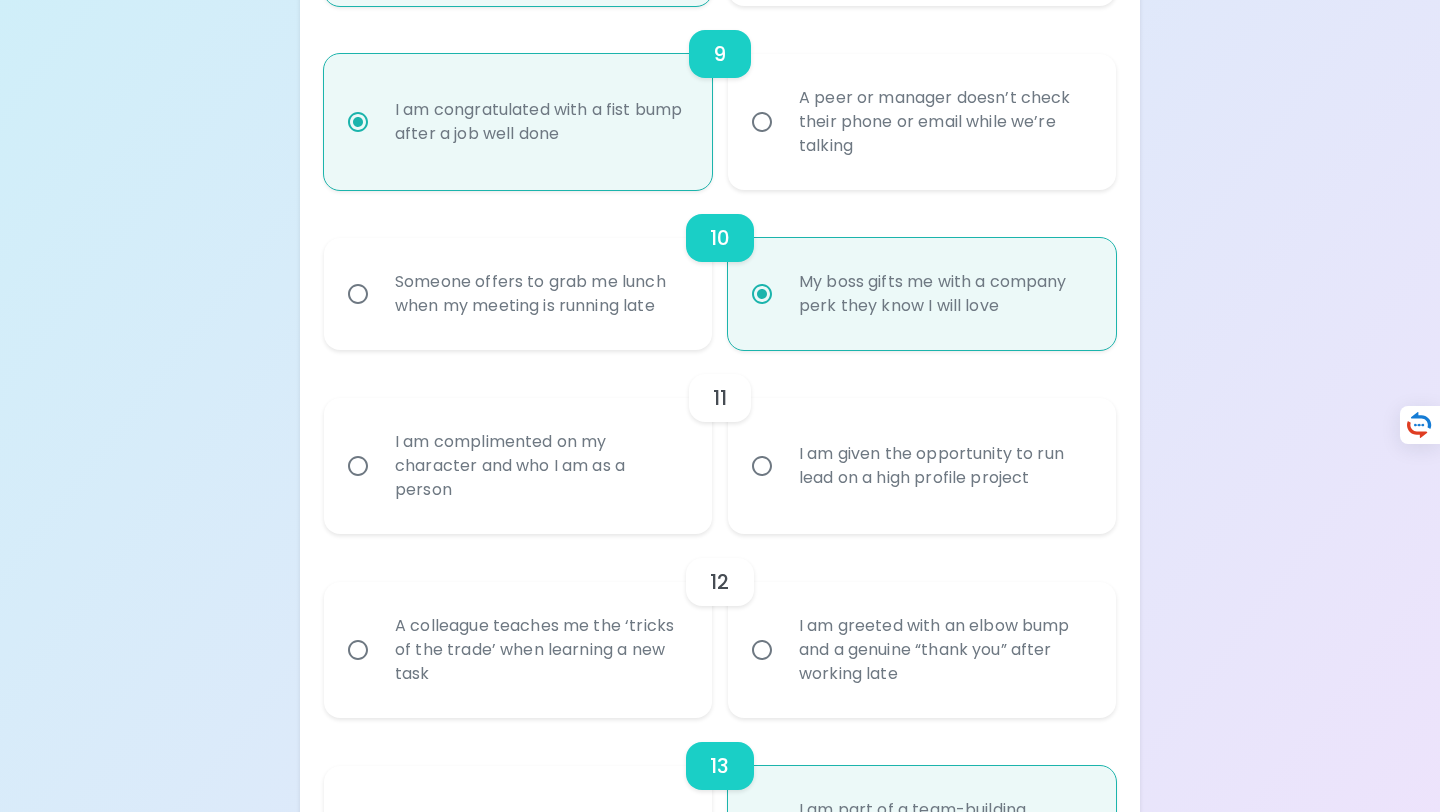 scroll, scrollTop: 1924, scrollLeft: 0, axis: vertical 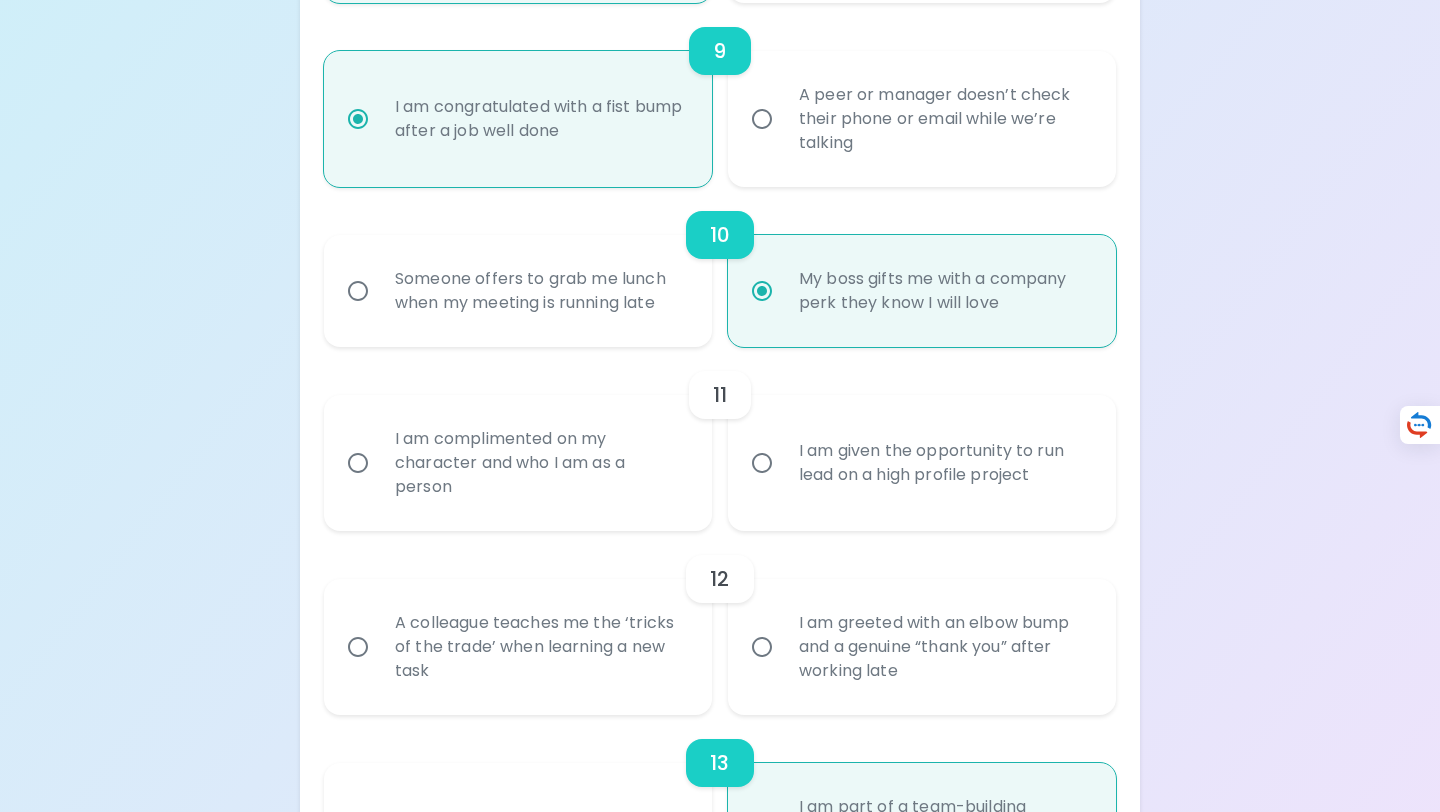 radio on "true" 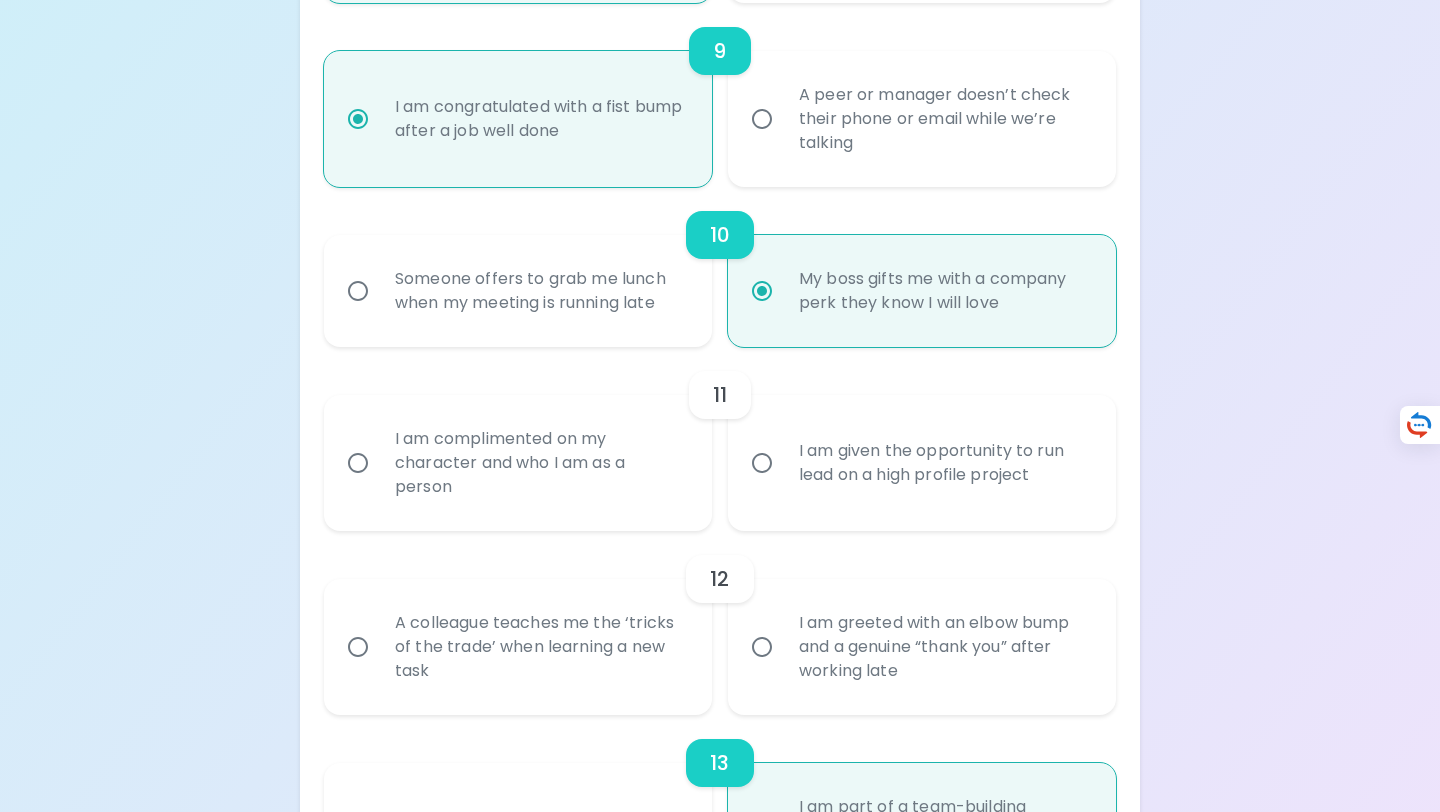 radio on "false" 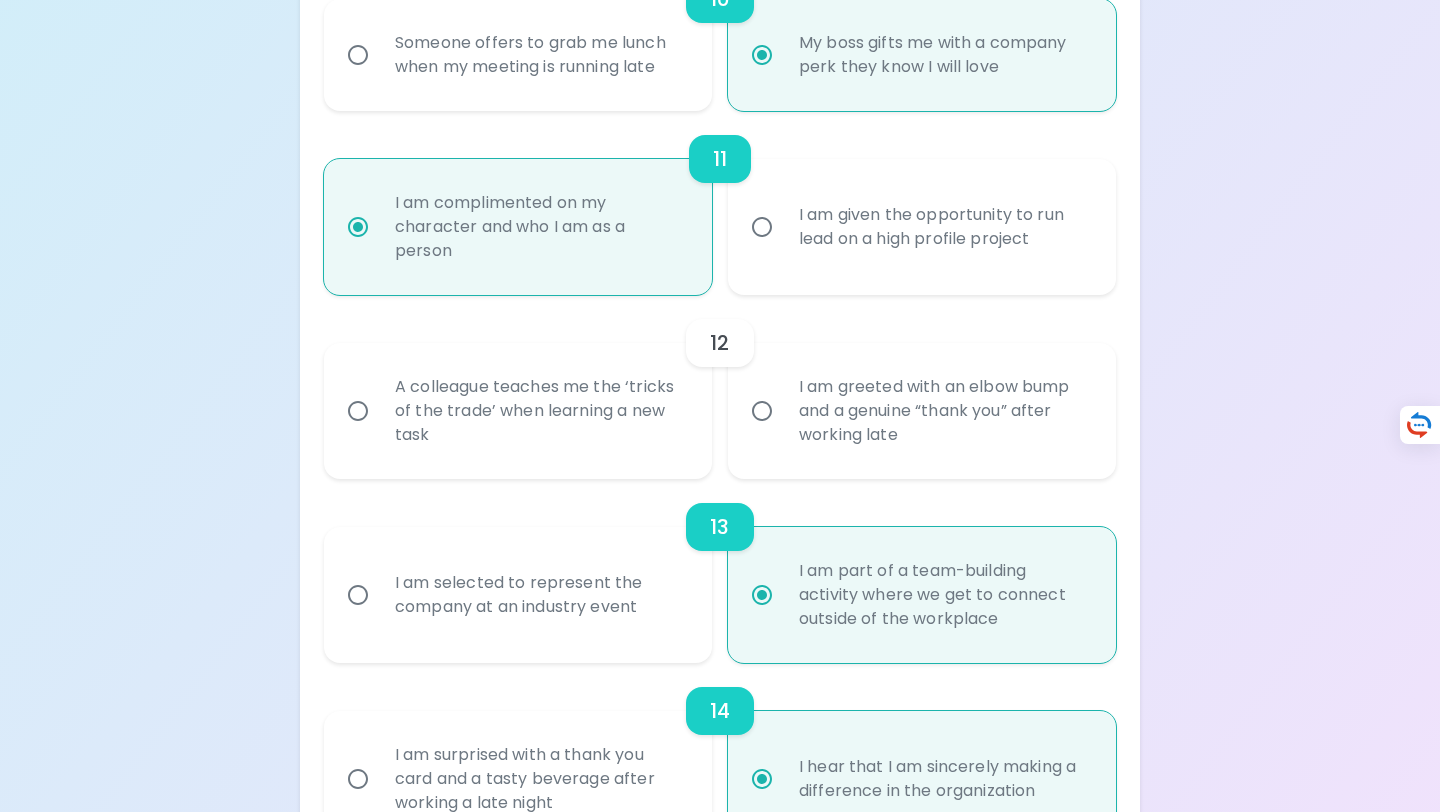 scroll, scrollTop: 2166, scrollLeft: 0, axis: vertical 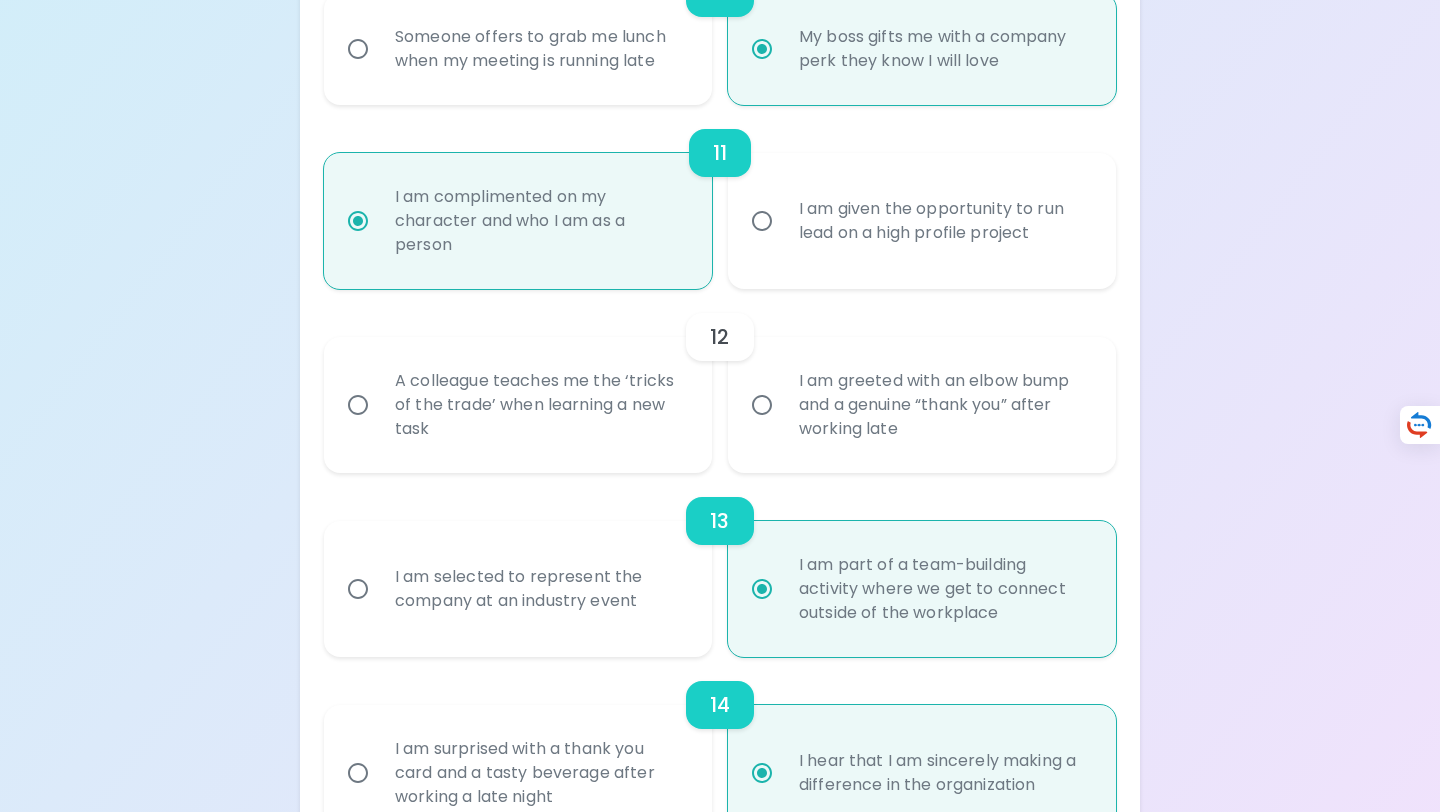 radio on "true" 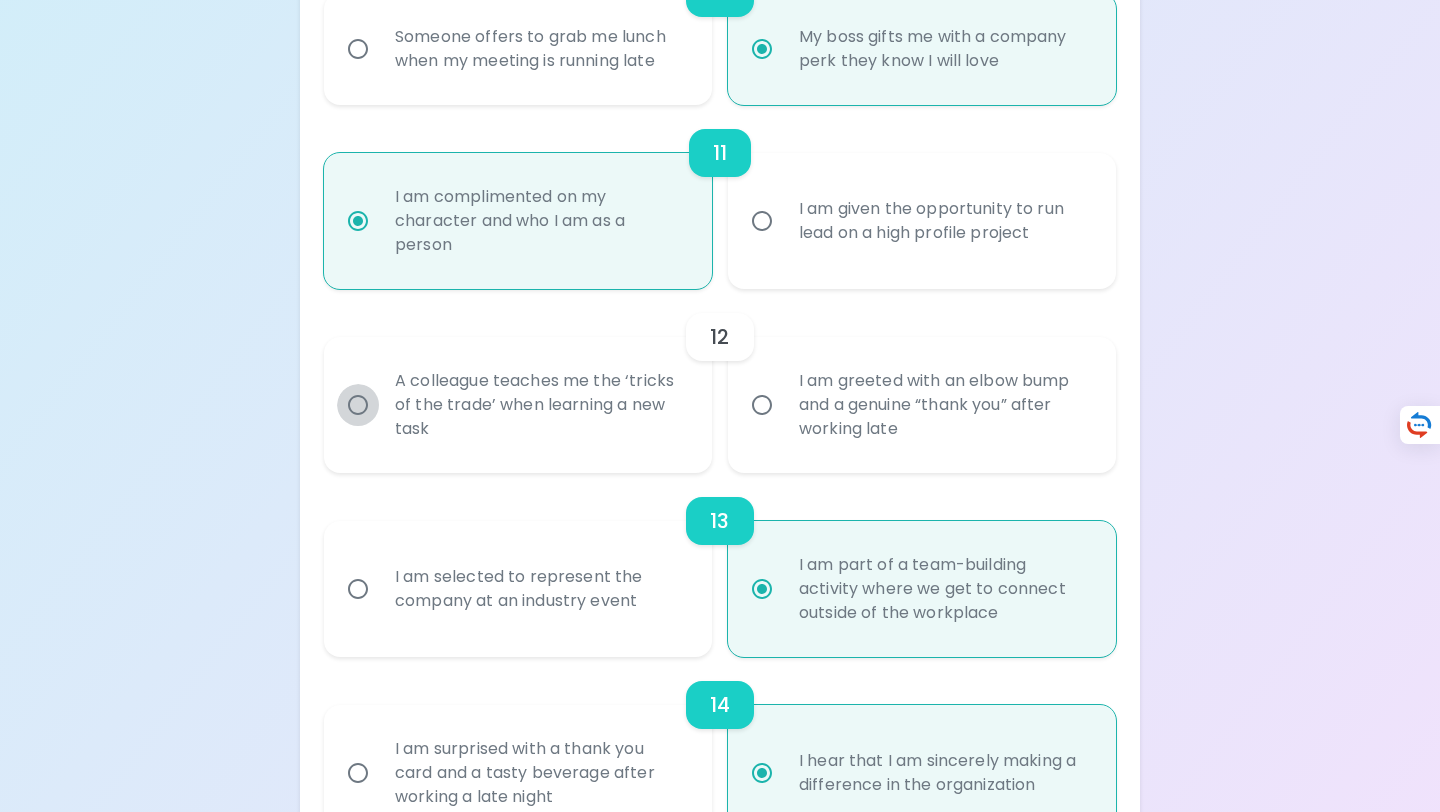 click on "A colleague teaches me the ‘tricks of the trade’ when learning a new task" at bounding box center [358, 405] 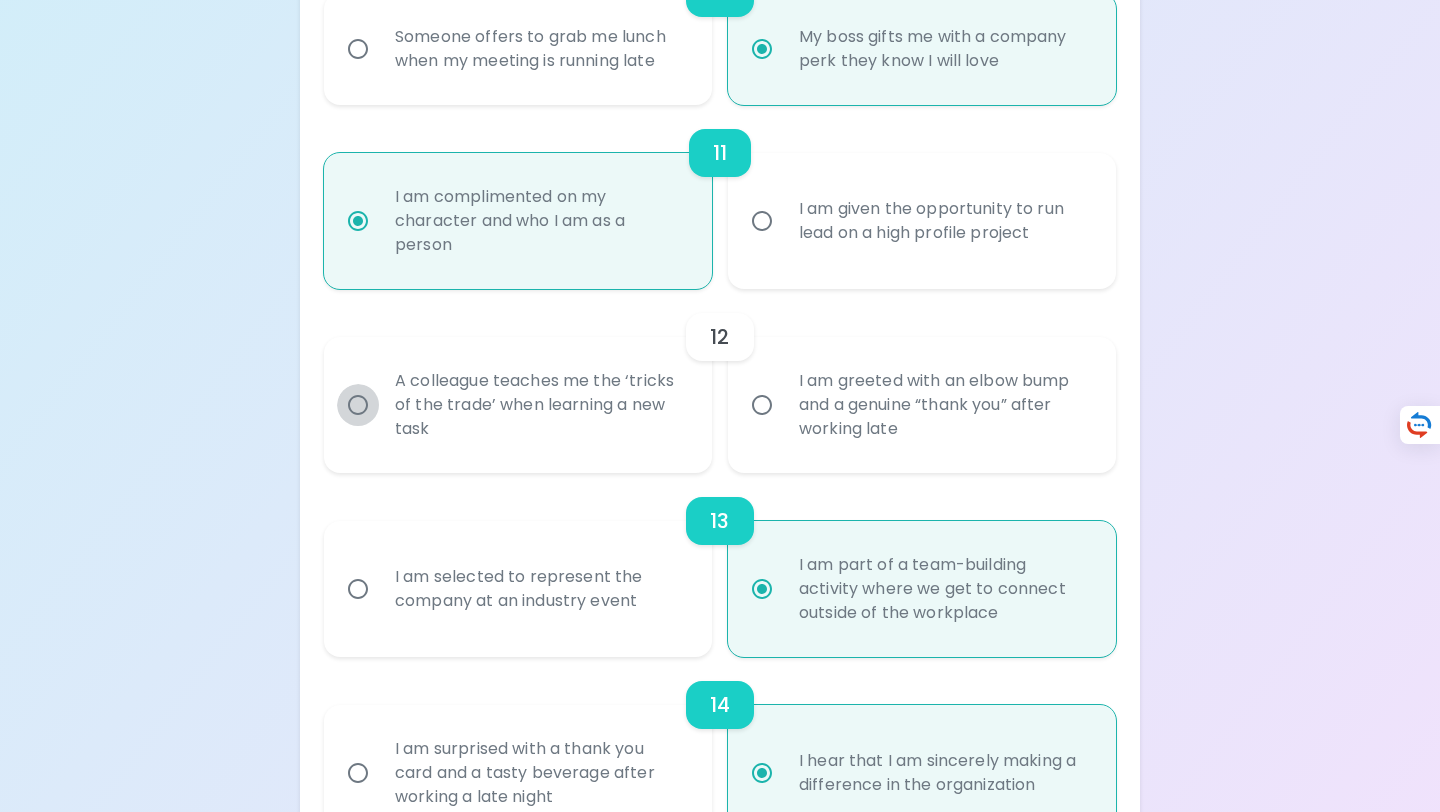 radio on "false" 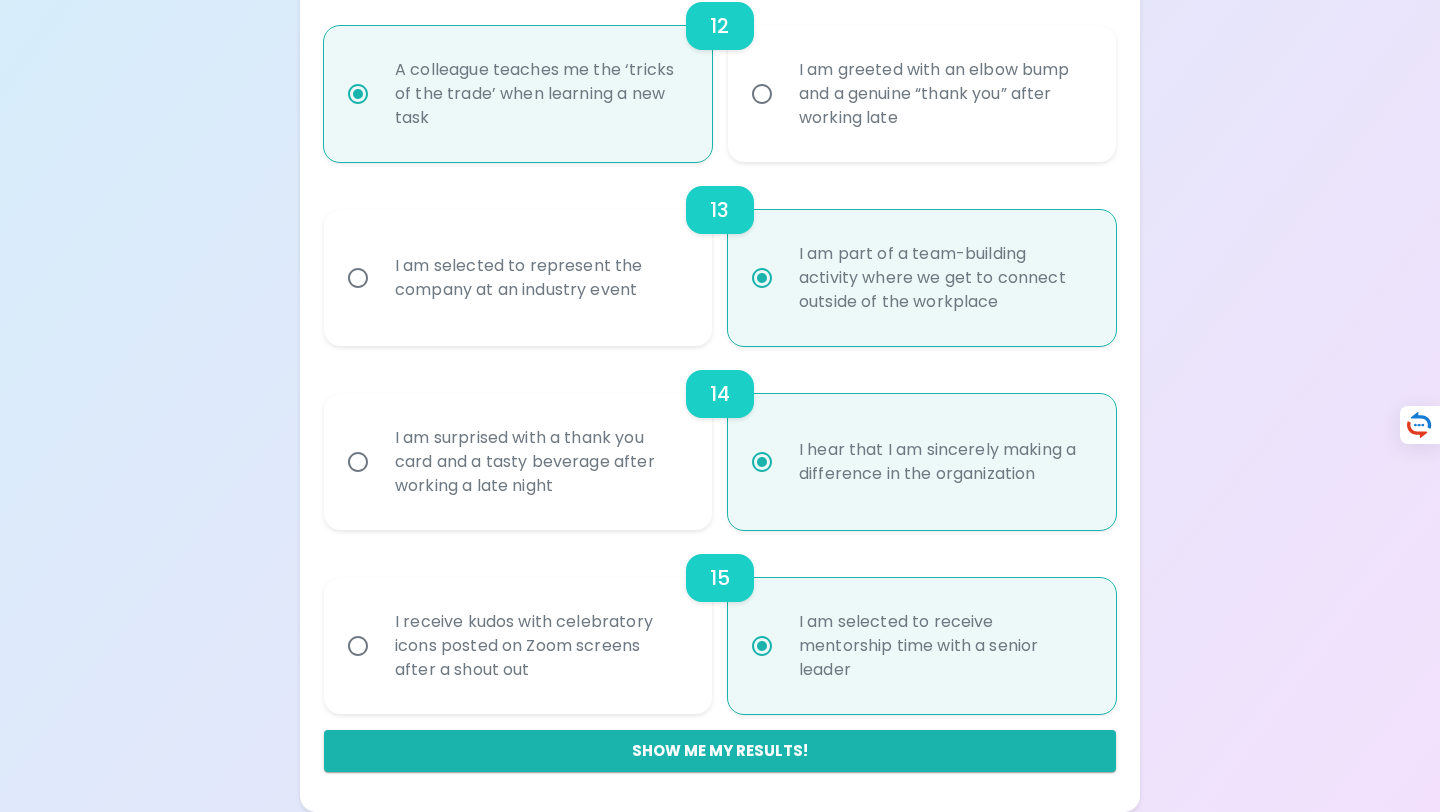scroll, scrollTop: 2476, scrollLeft: 0, axis: vertical 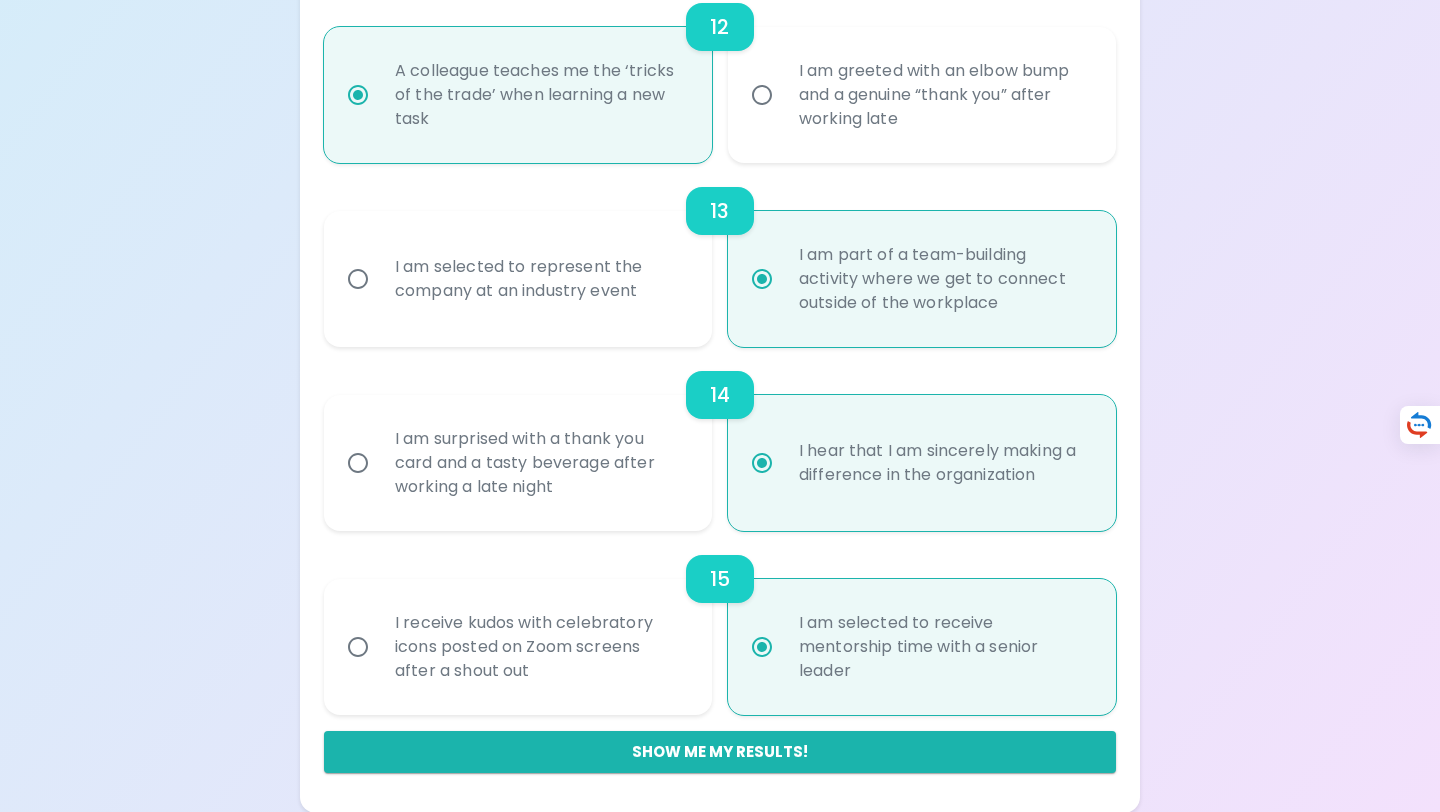 radio on "false" 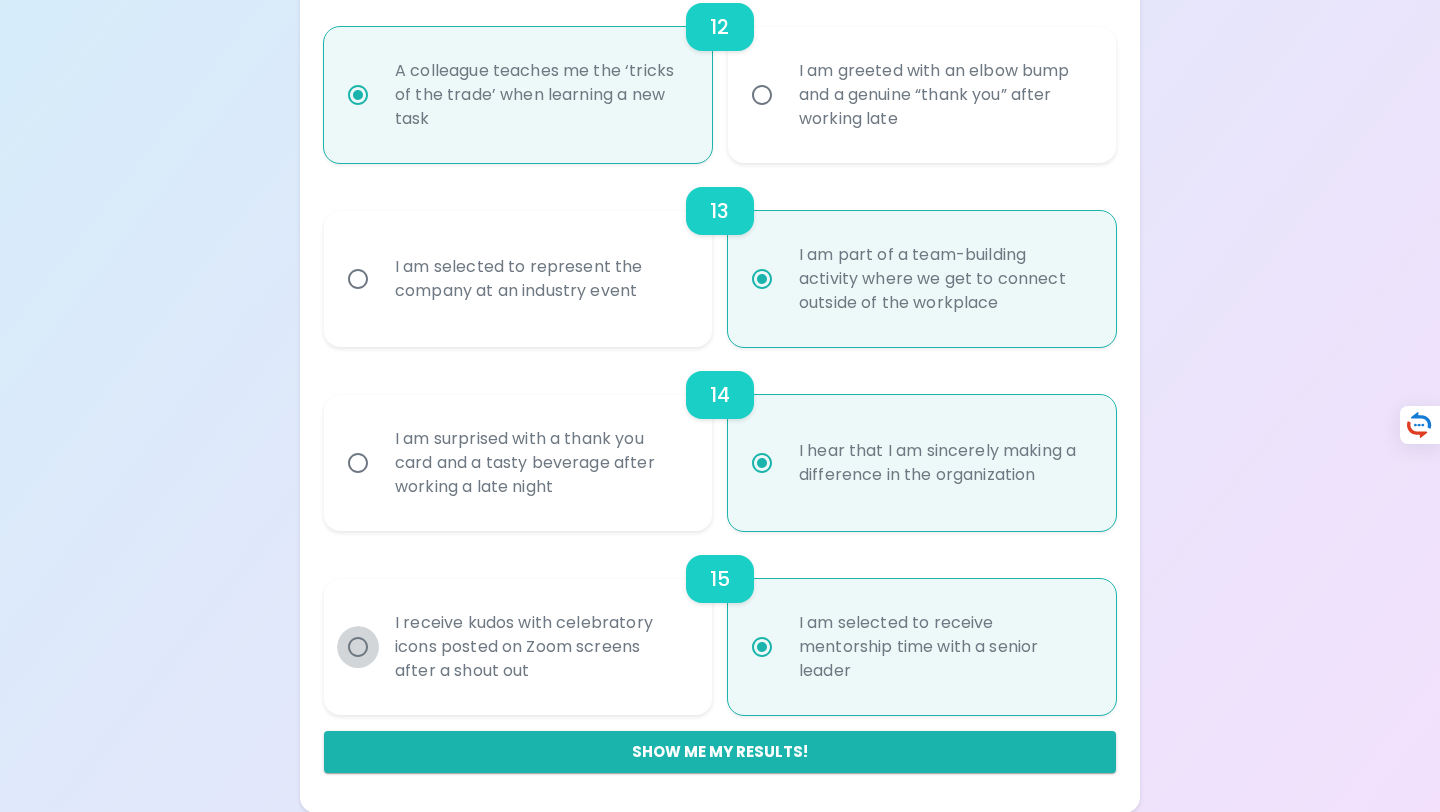 click on "I receive kudos with celebratory icons posted on Zoom screens after a shout out" at bounding box center [358, 647] 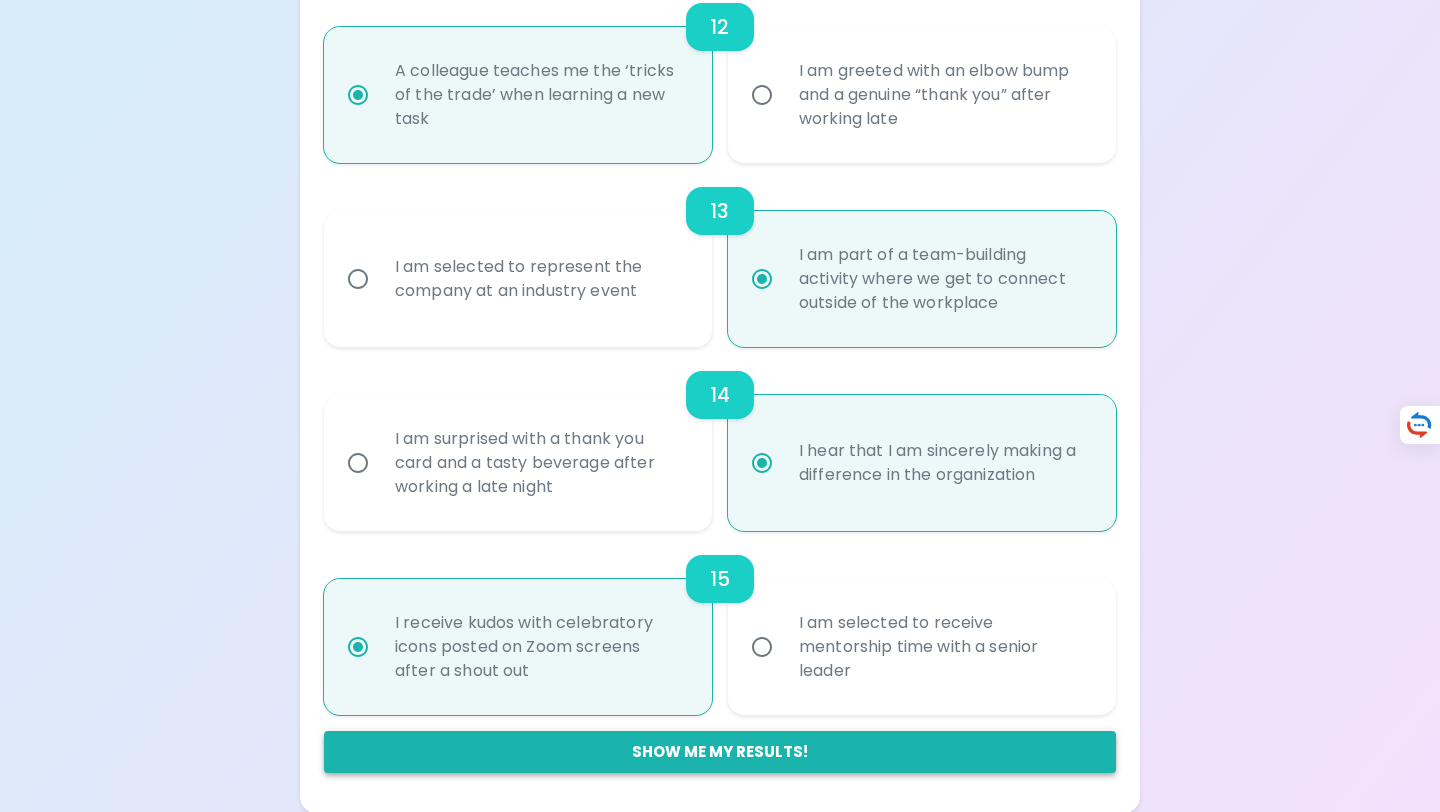 radio on "true" 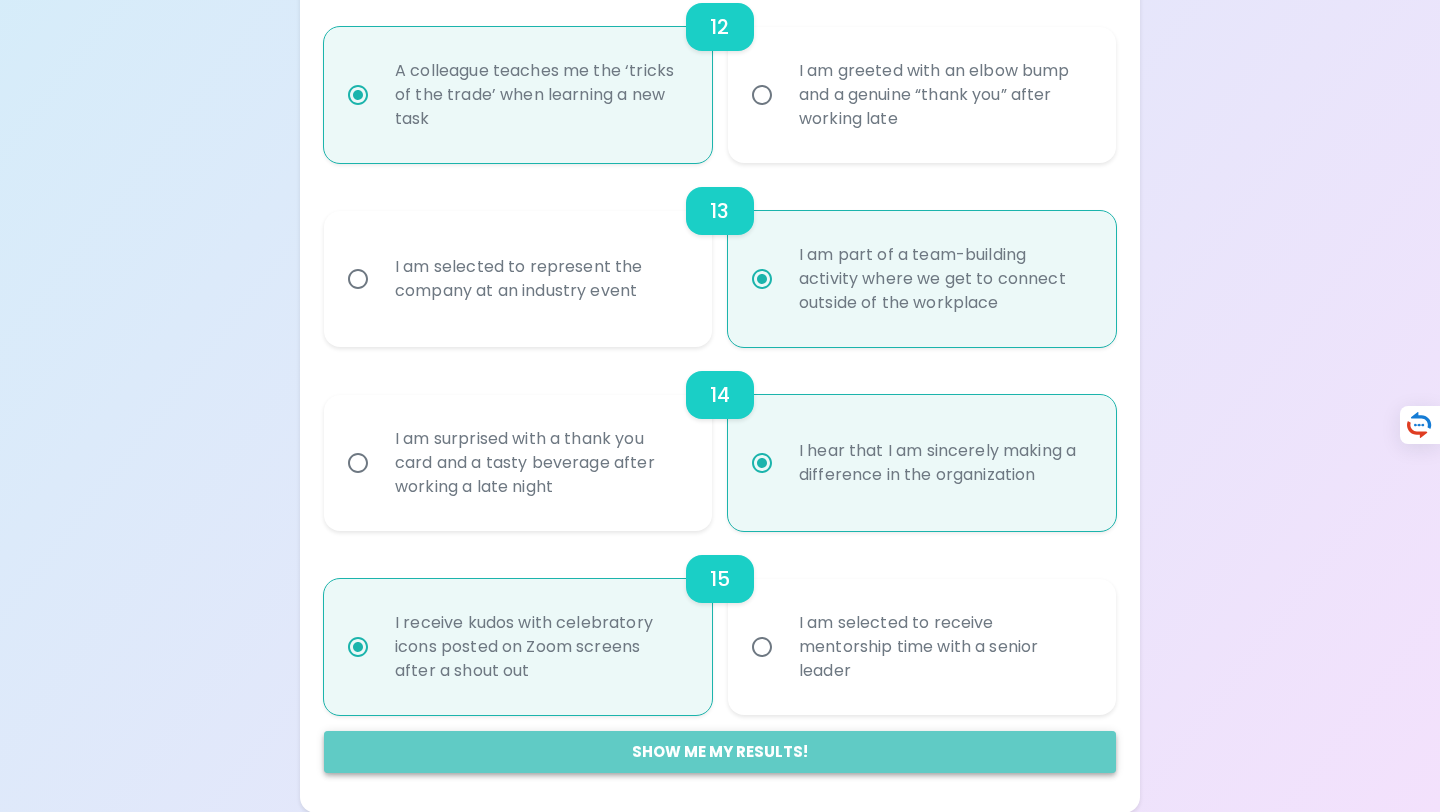 click on "Show me my results!" at bounding box center [720, 752] 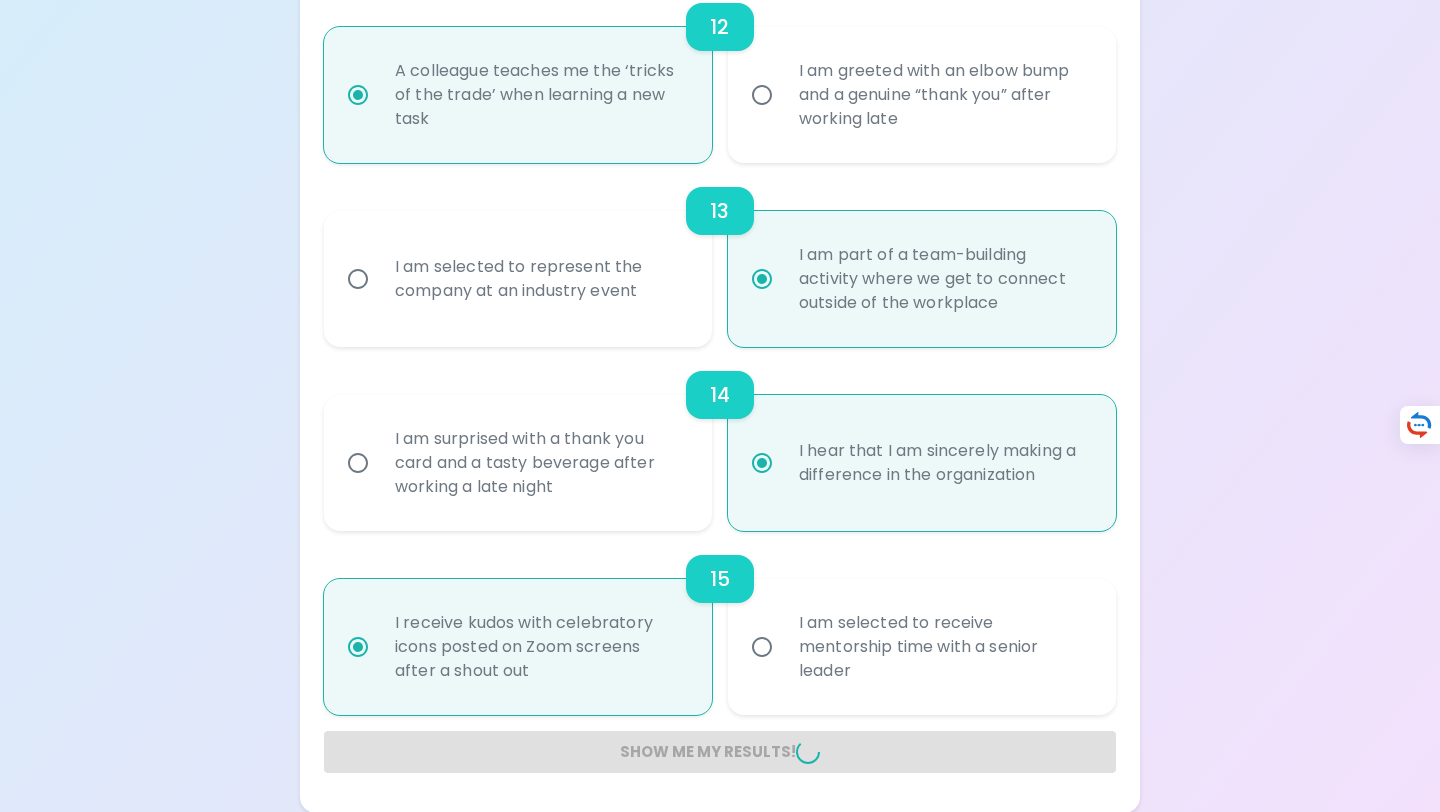 radio on "false" 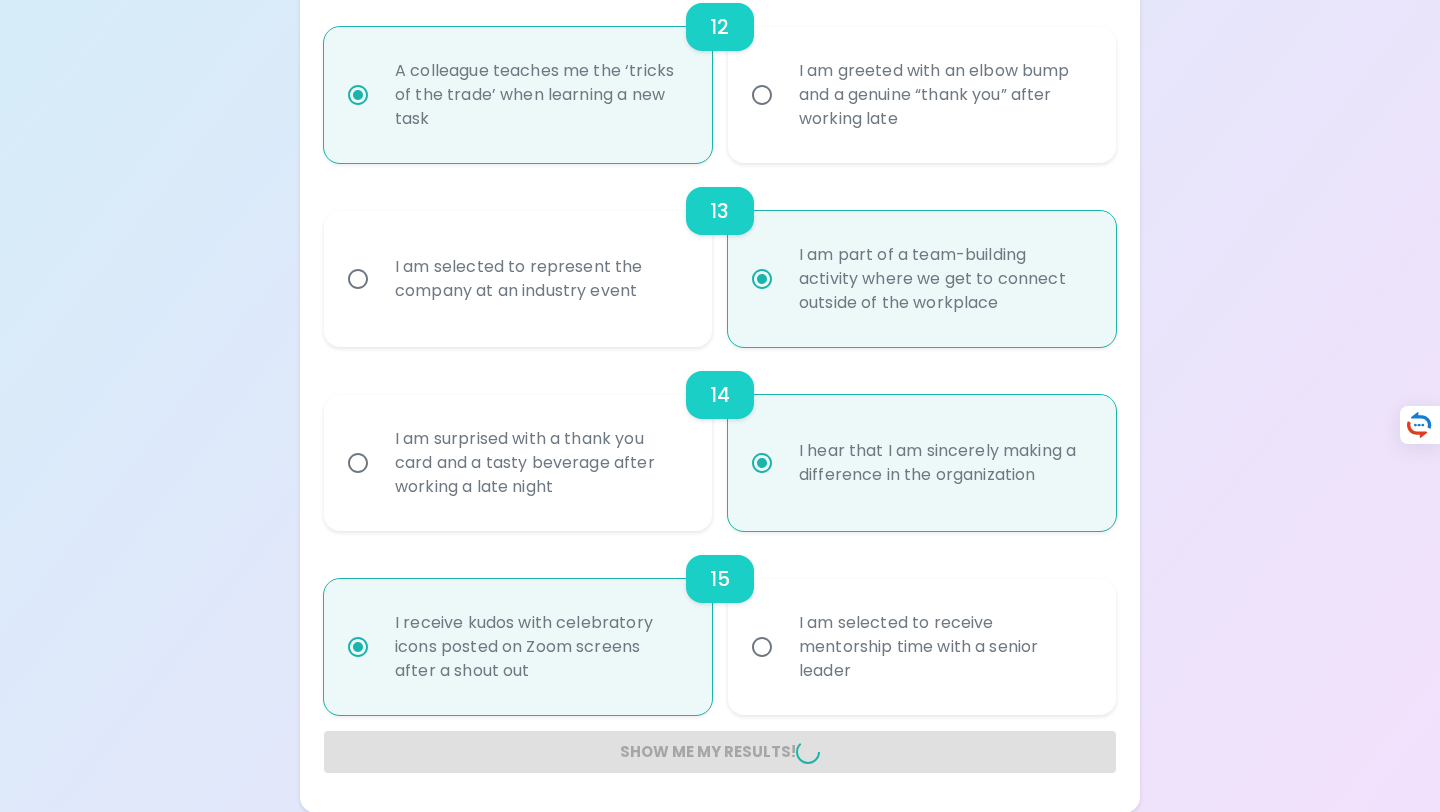radio on "false" 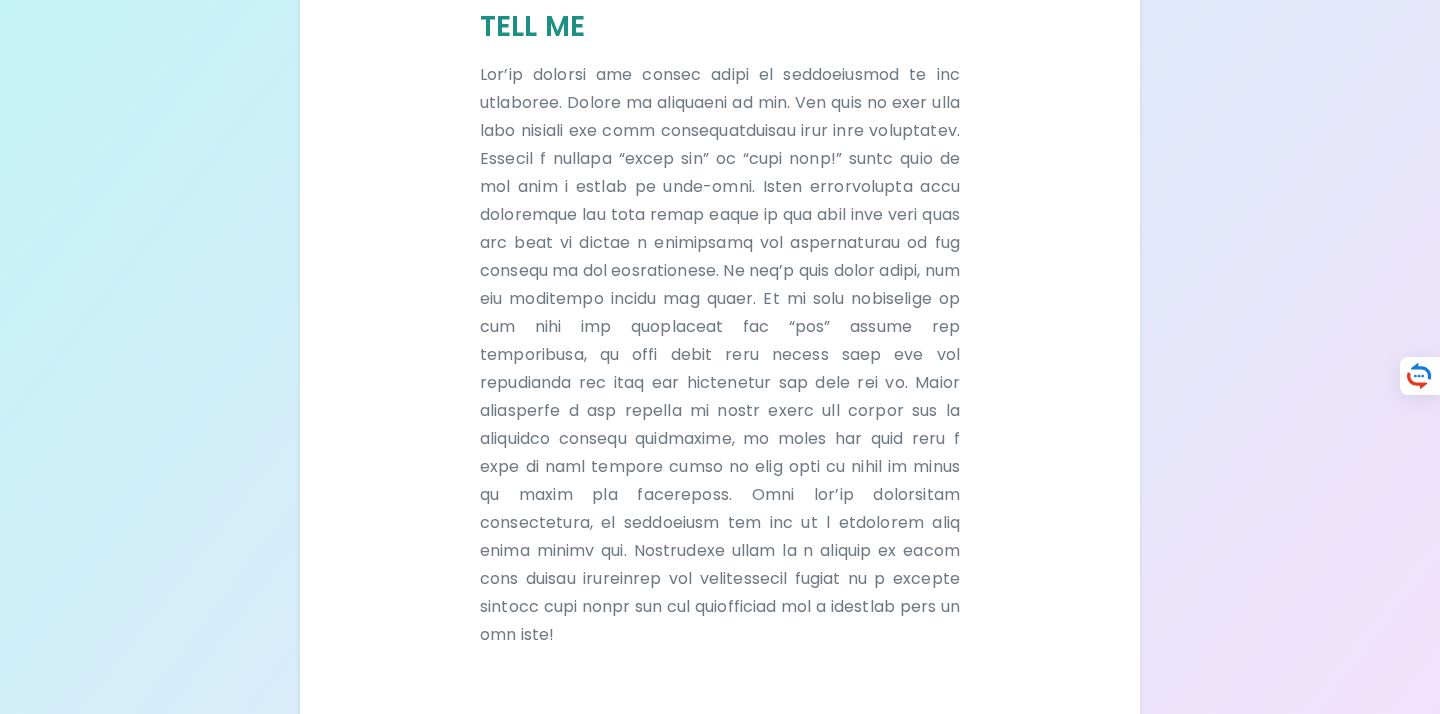 scroll, scrollTop: 546, scrollLeft: 0, axis: vertical 